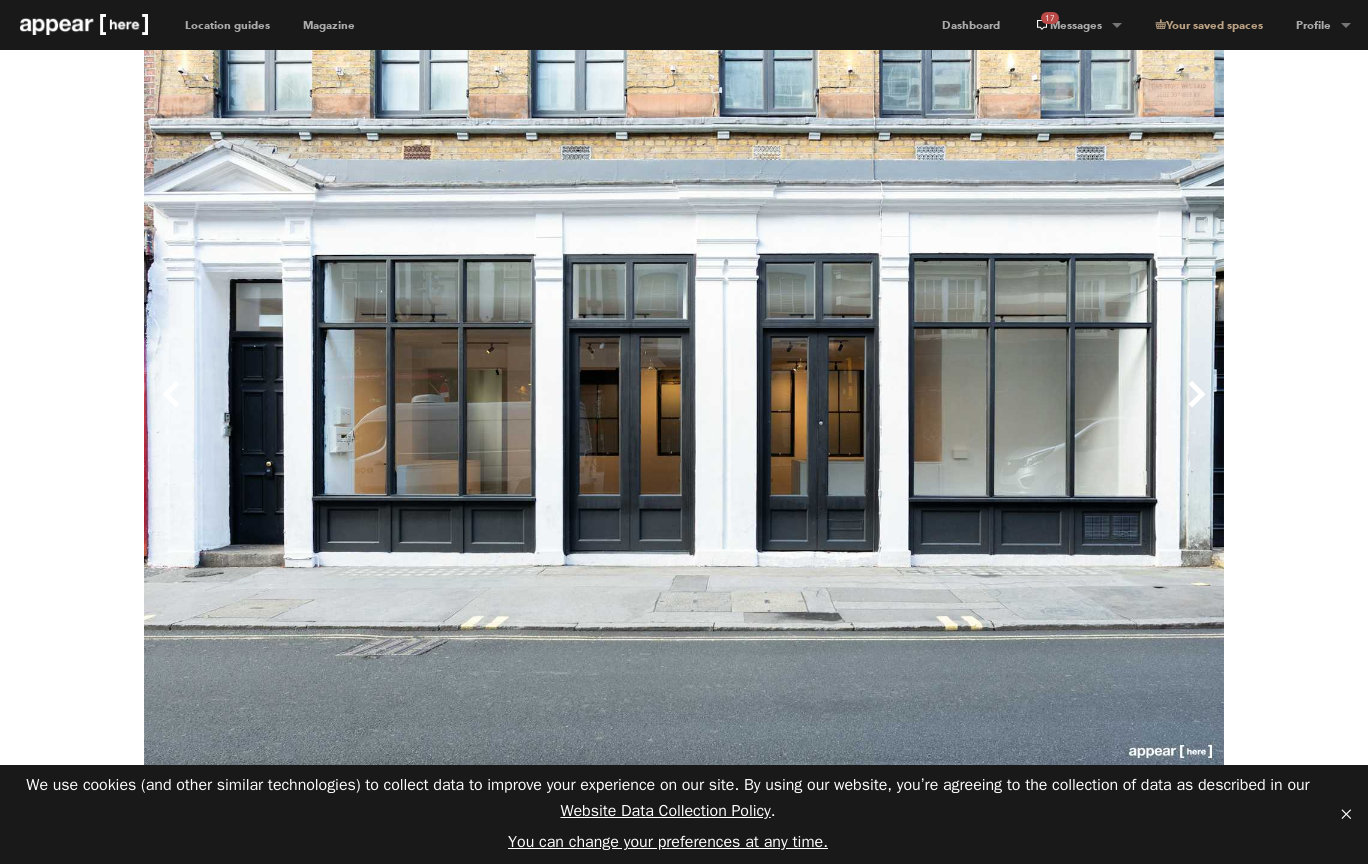scroll, scrollTop: 0, scrollLeft: 0, axis: both 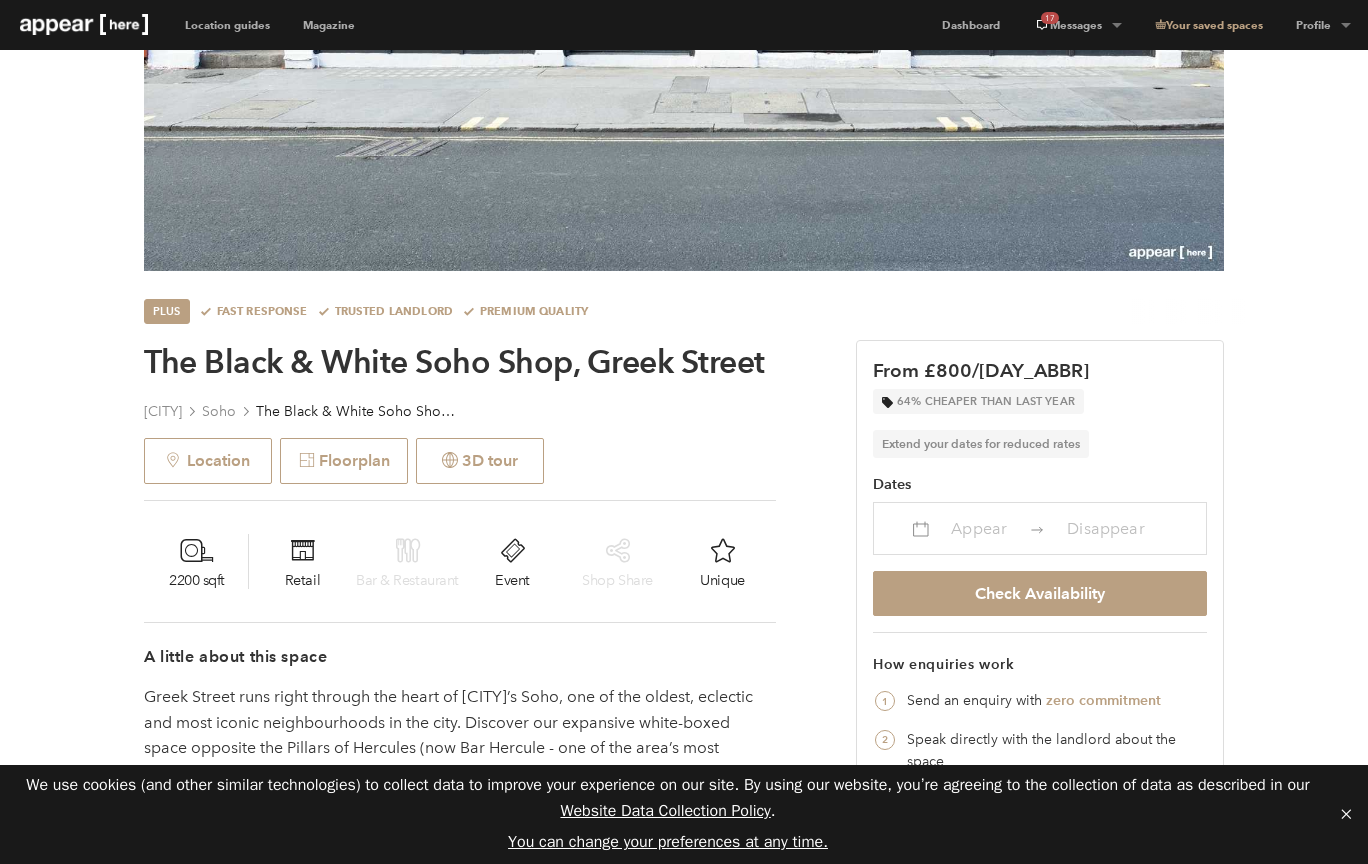 click on "Appear" at bounding box center [979, 528] 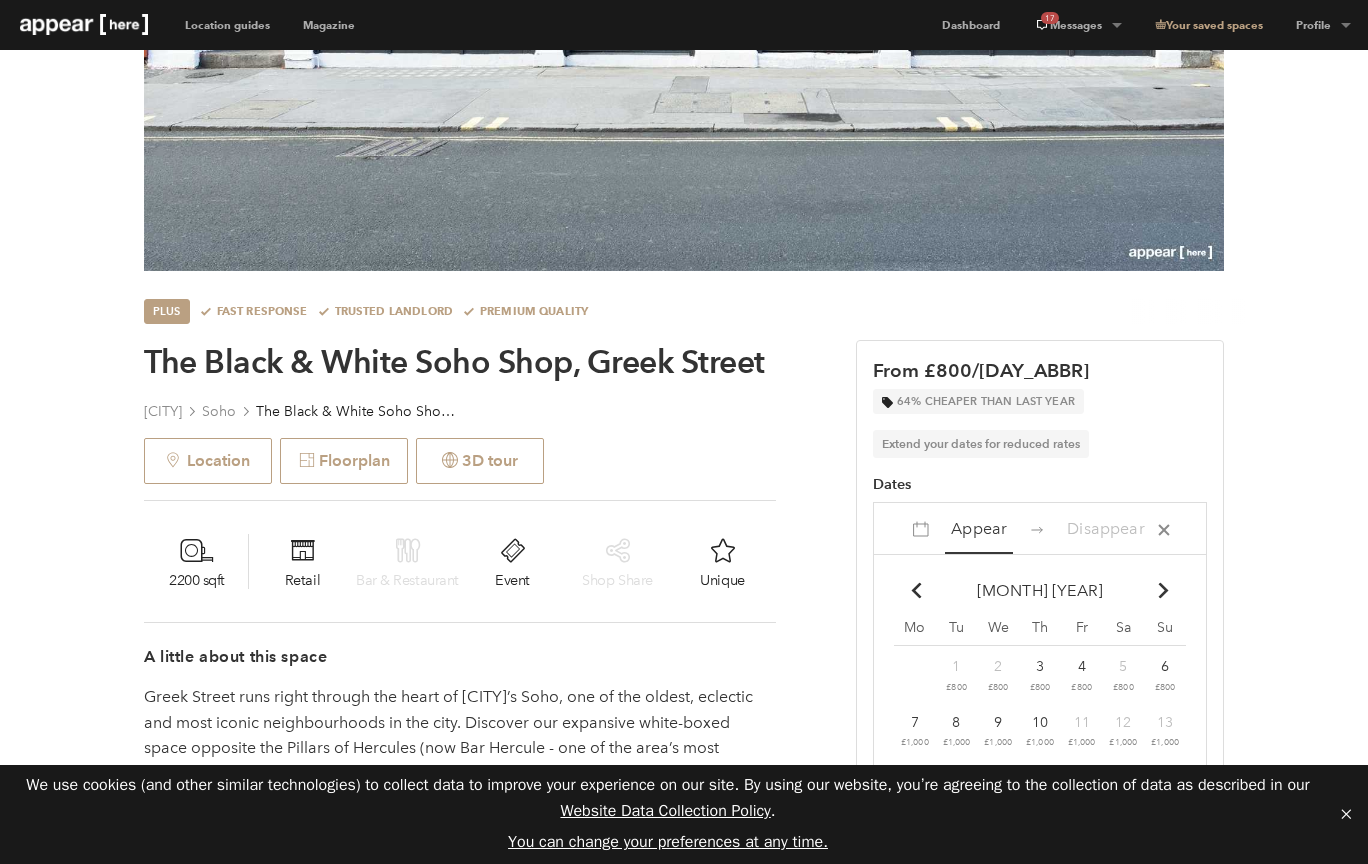 click on "Chevron-up" at bounding box center (1164, 591) 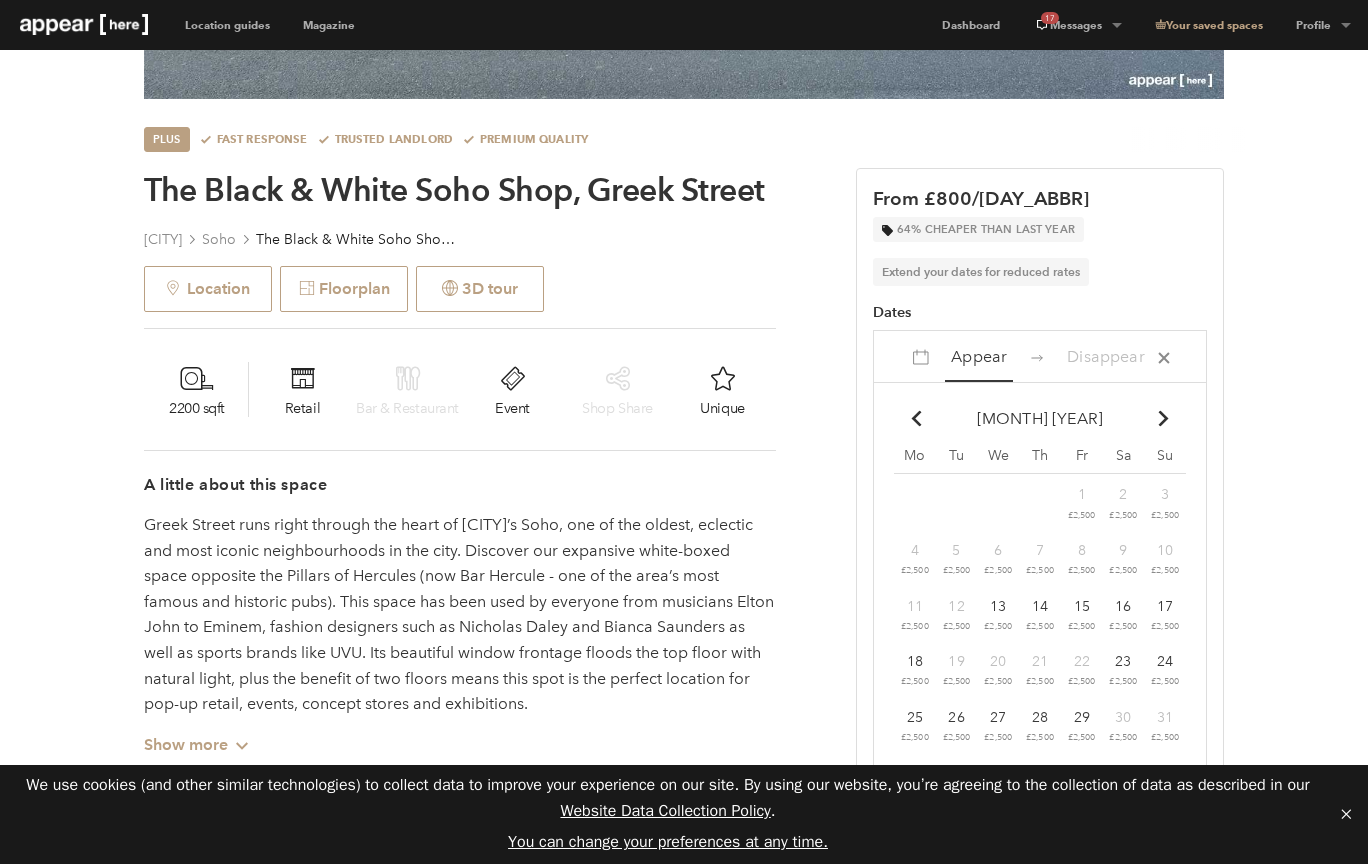 scroll, scrollTop: 692, scrollLeft: 0, axis: vertical 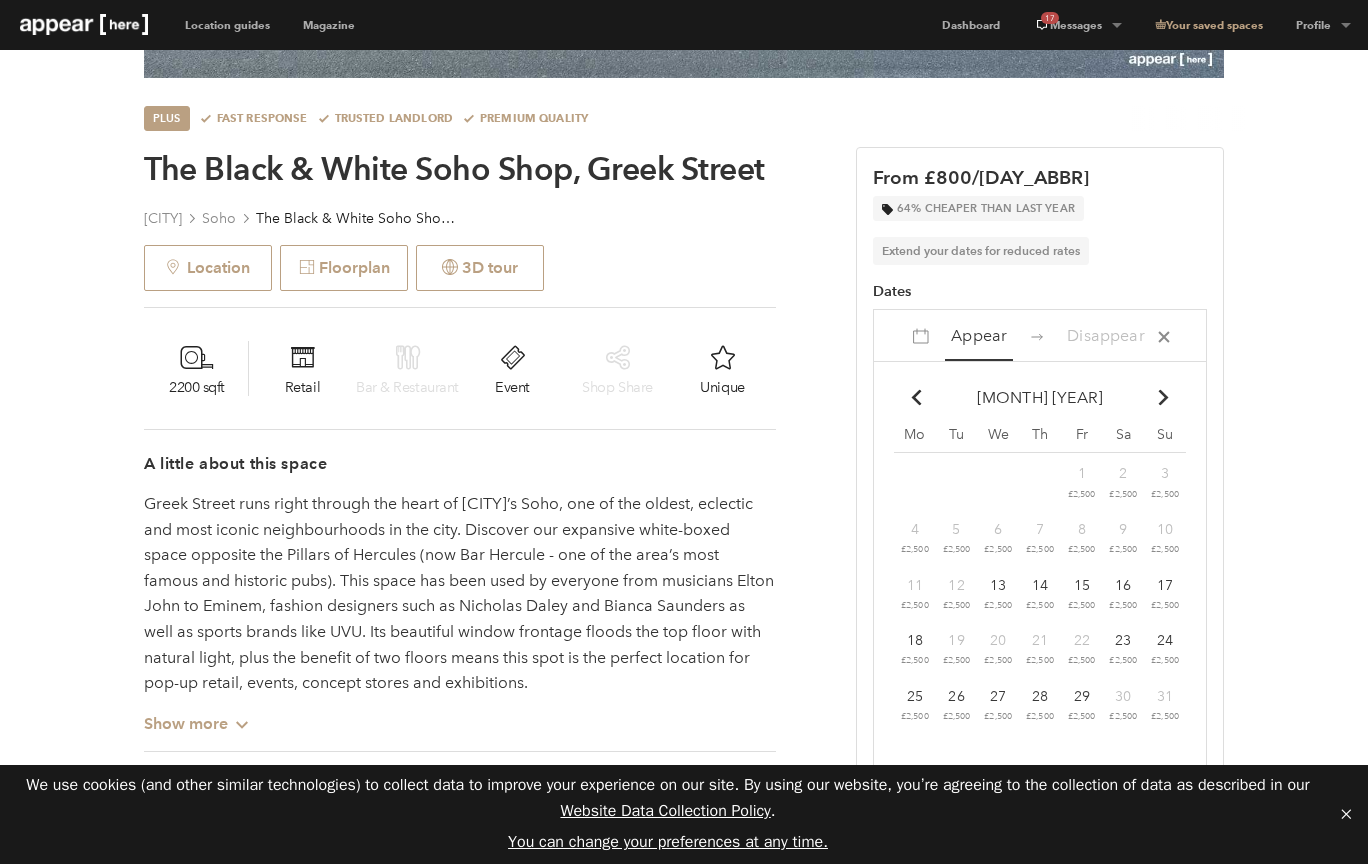 click on "Chevron-up Go to next month" at bounding box center [915, 397] 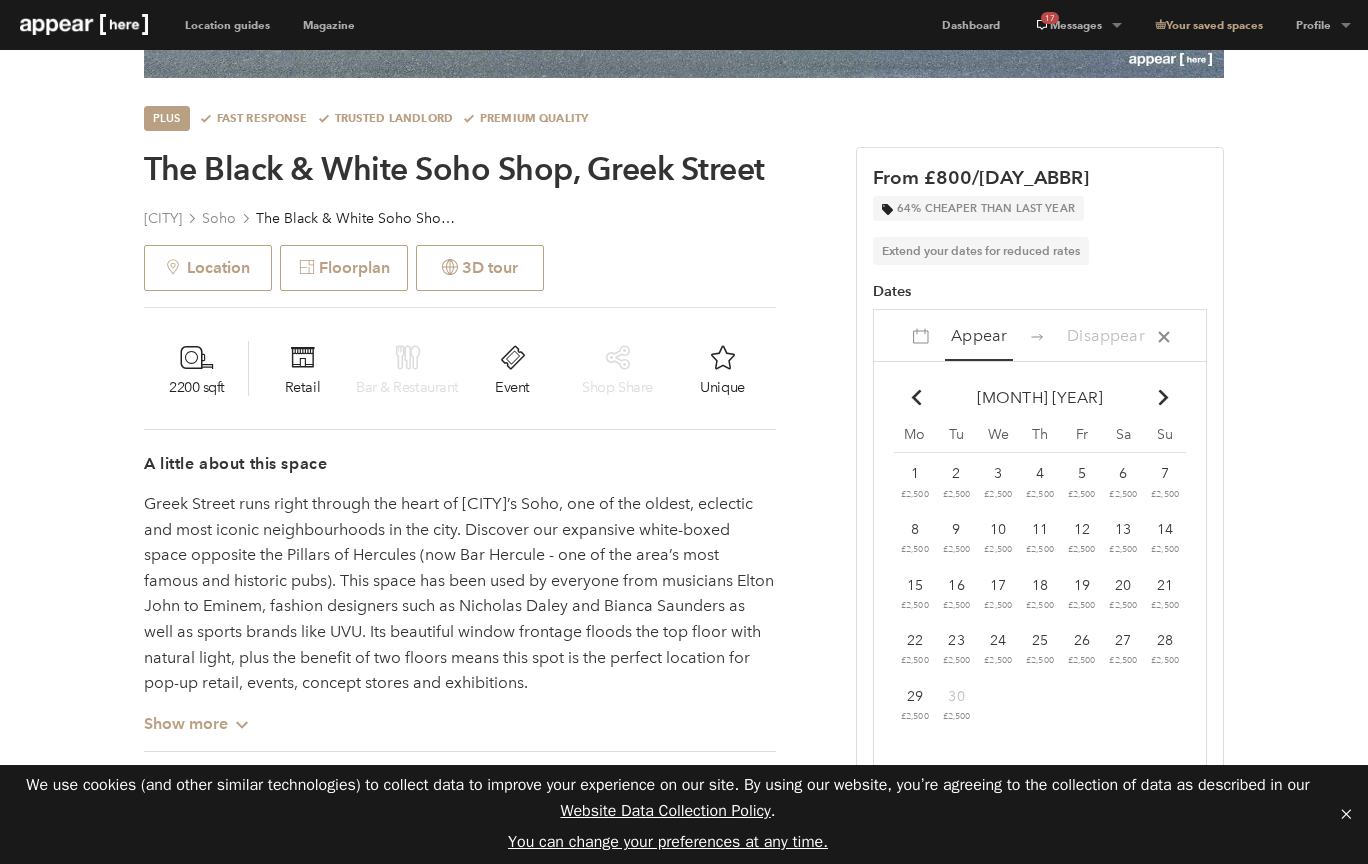 click on "Chevron-up Go to next month" at bounding box center [915, 397] 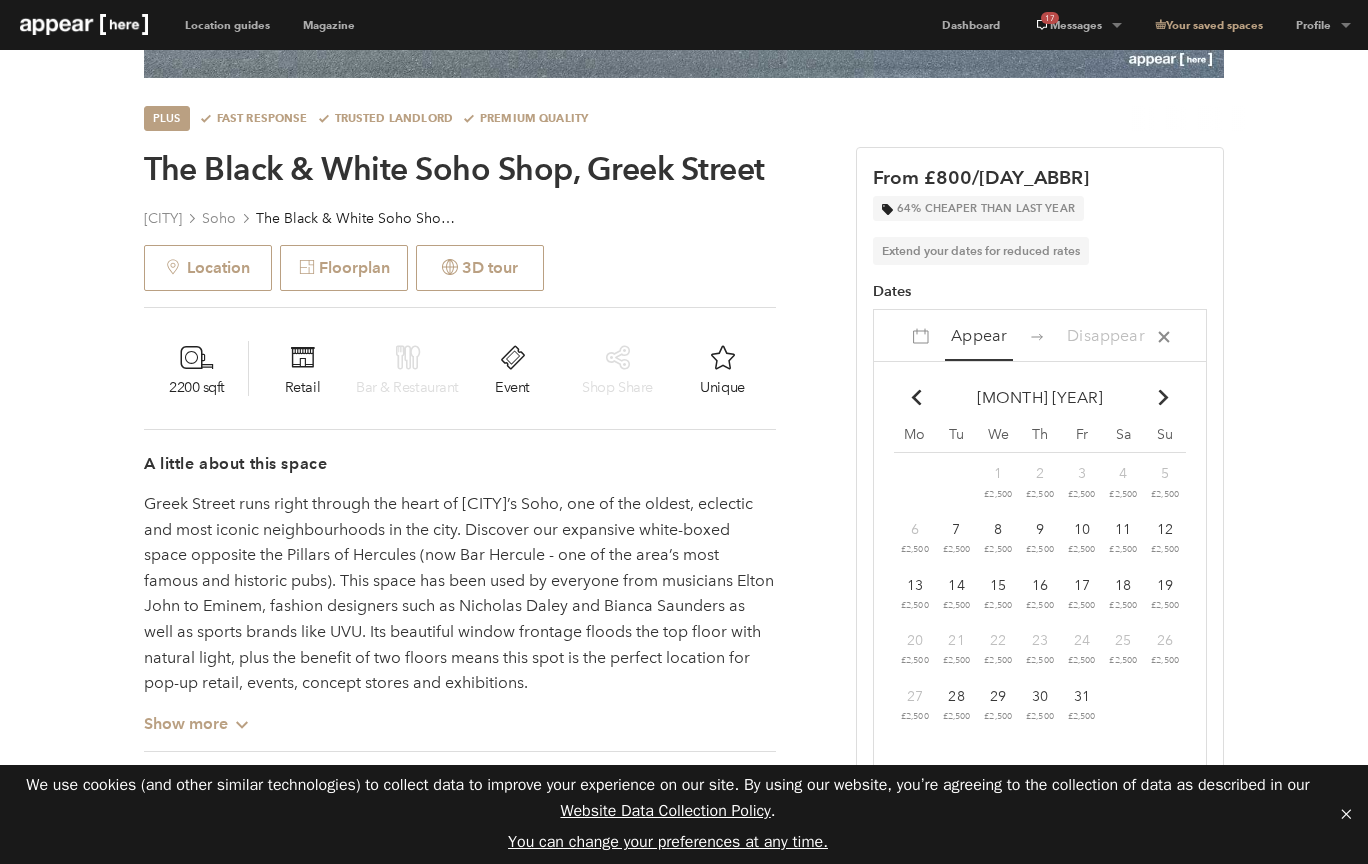 click on "Chevron-up" at bounding box center [1164, 398] 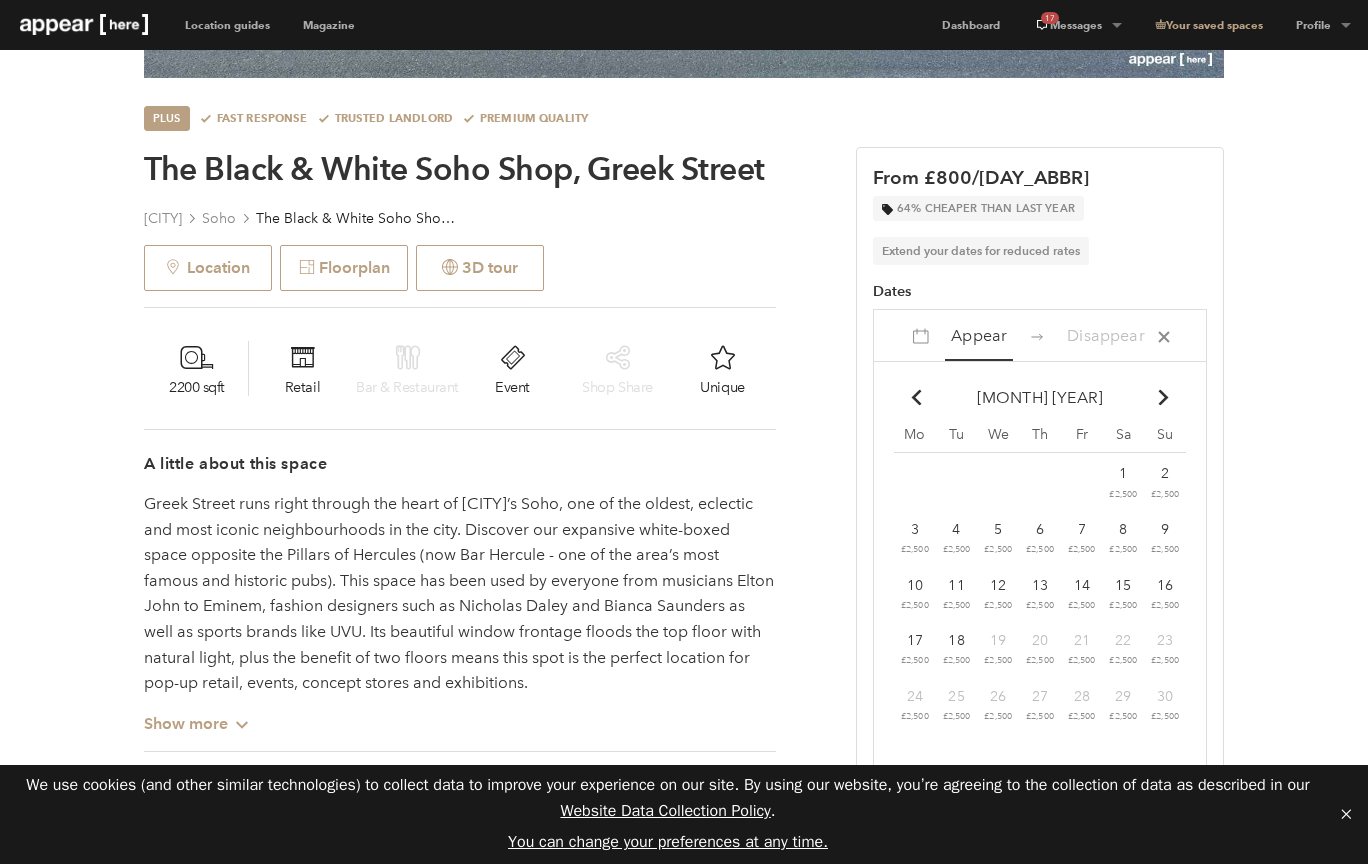 click on "1" at bounding box center [1123, 473] 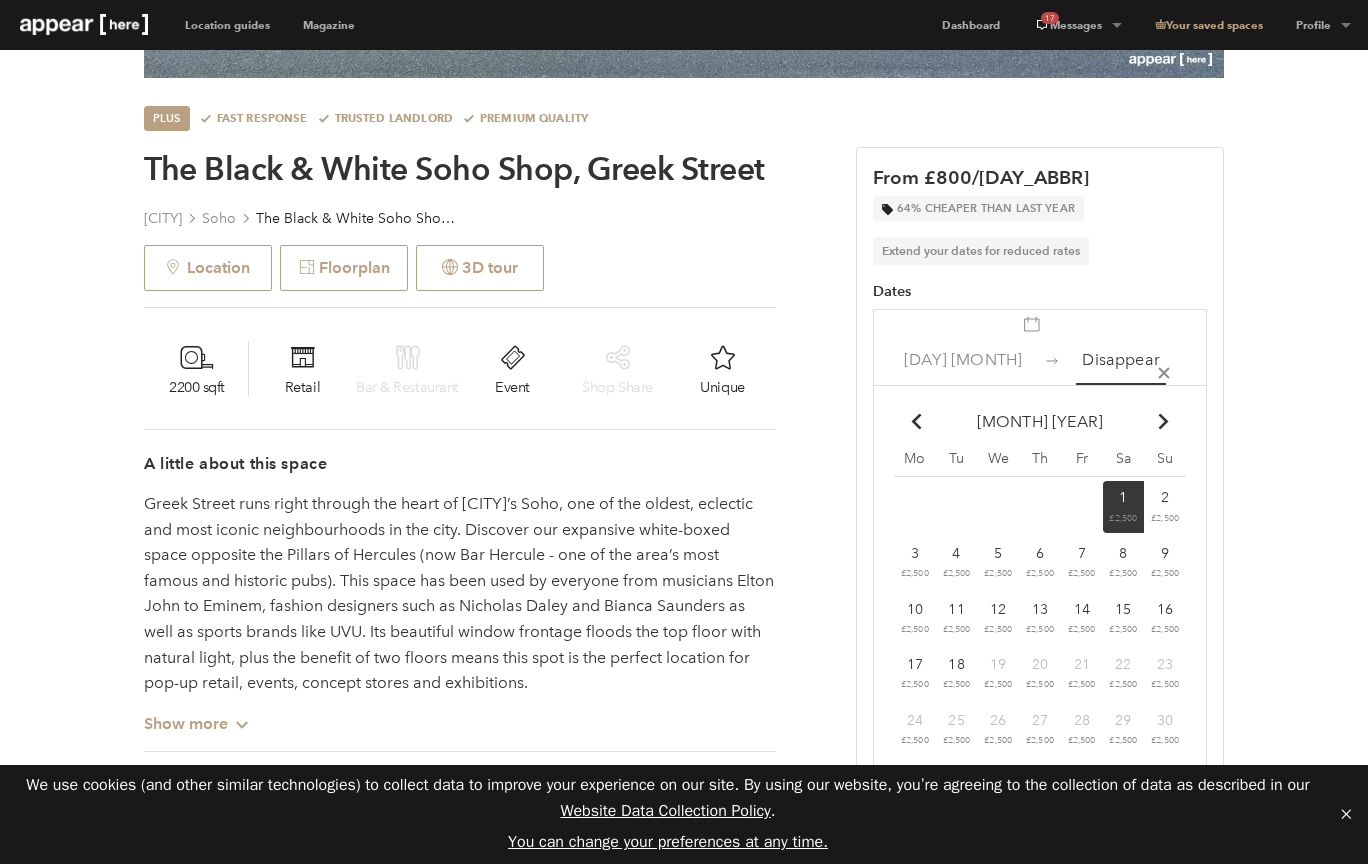 click on "Chevron-up" at bounding box center (1164, 422) 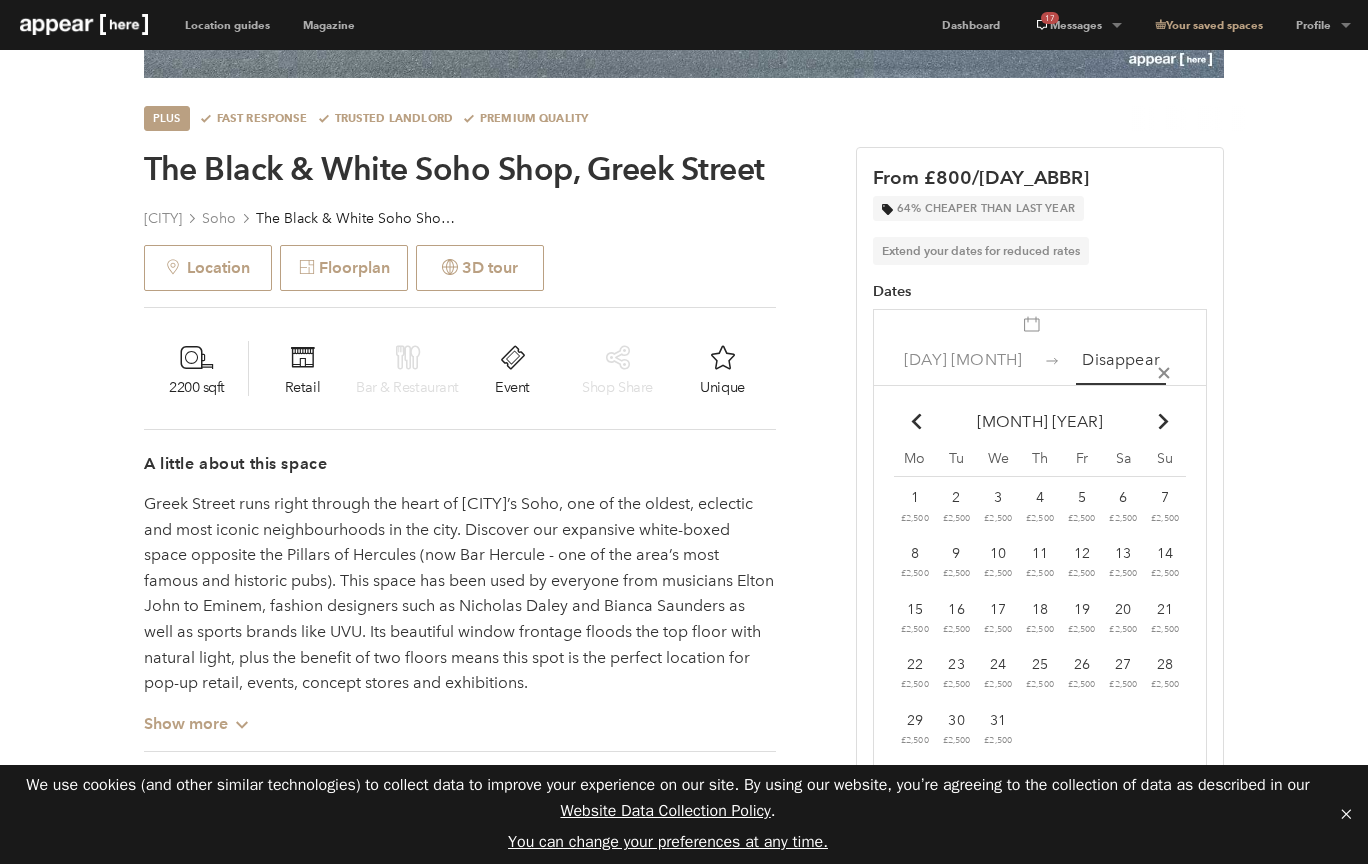 click on "31" at bounding box center [915, 497] 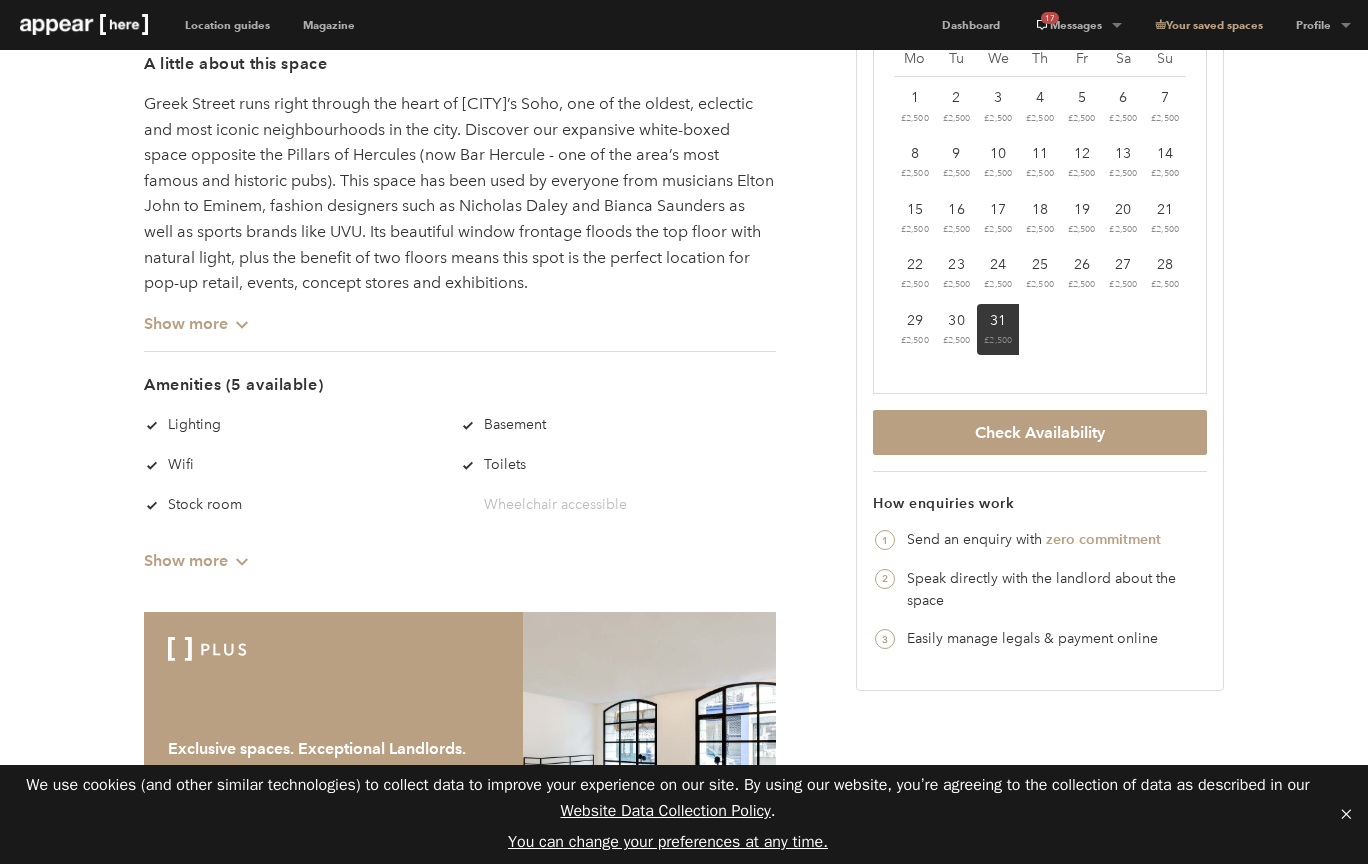 scroll, scrollTop: 1100, scrollLeft: 0, axis: vertical 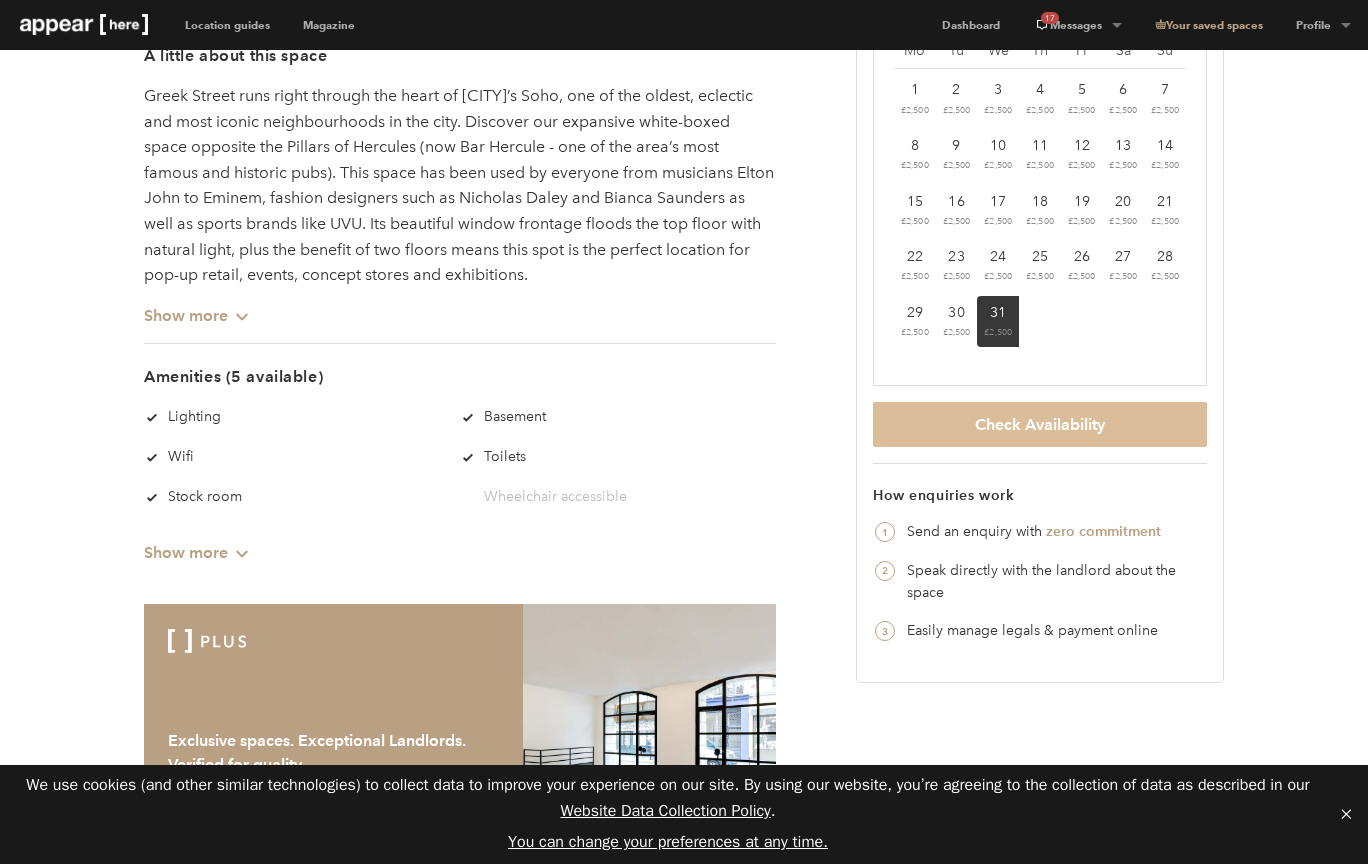 click on "Check Availability" at bounding box center (1040, 424) 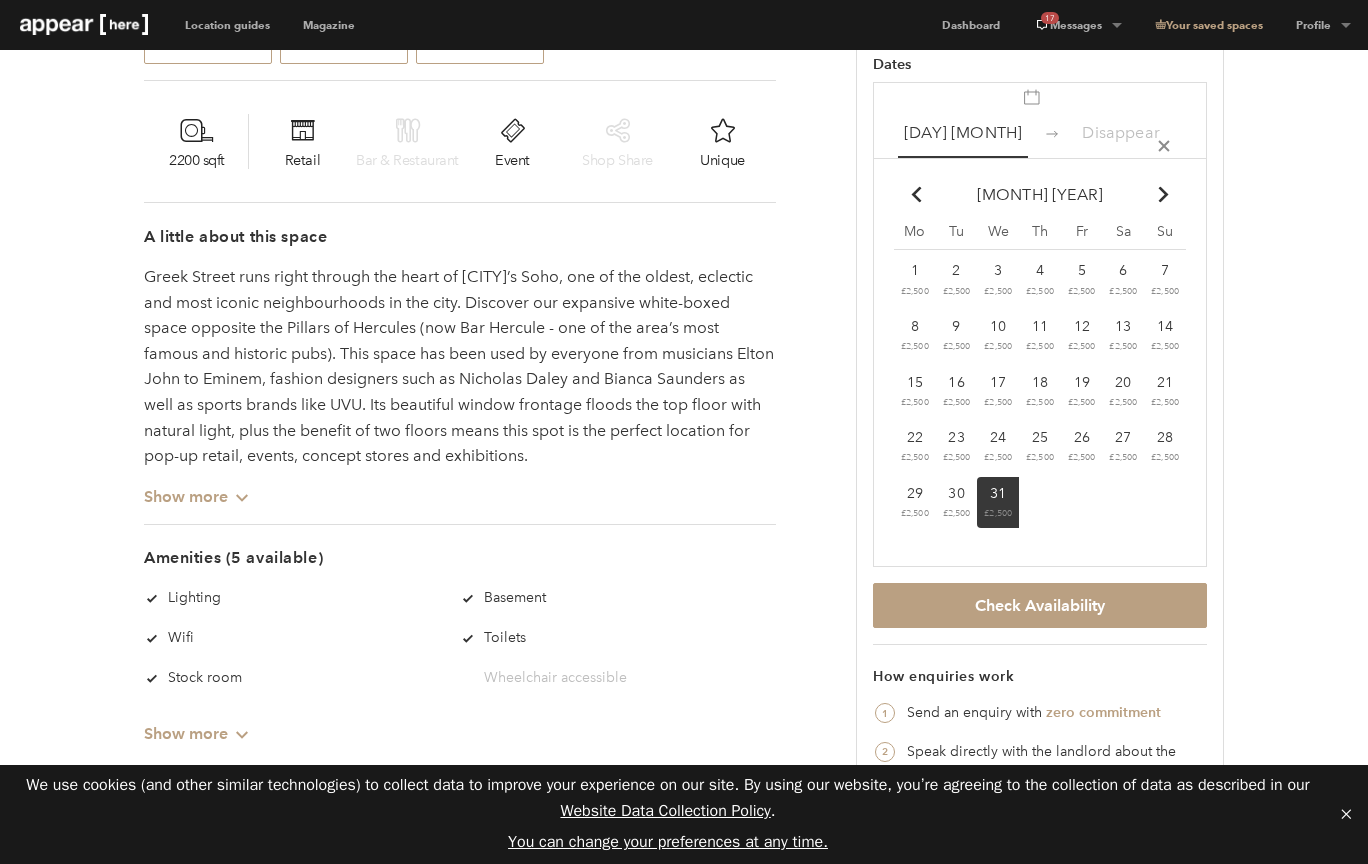 scroll, scrollTop: 930, scrollLeft: 0, axis: vertical 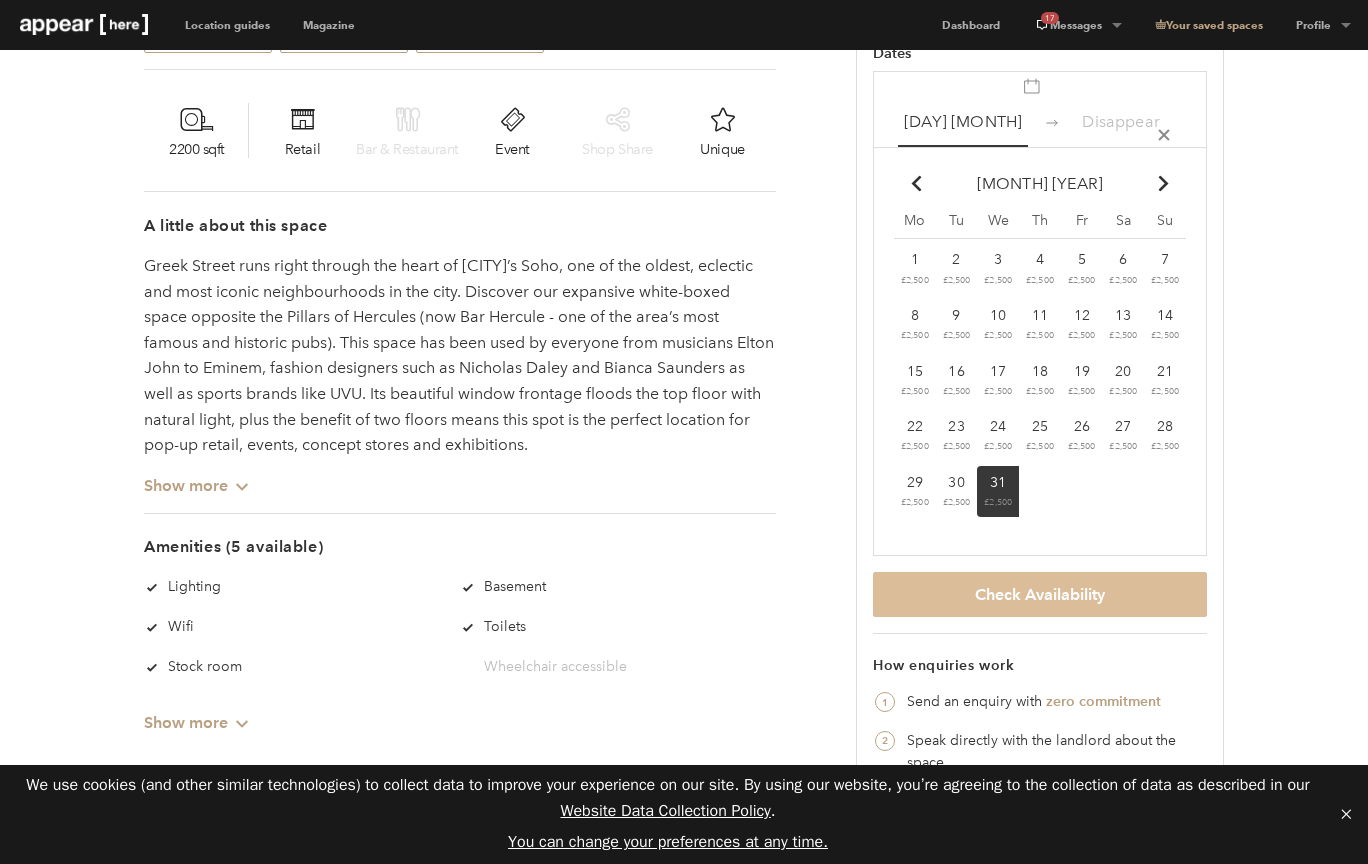 click on "Check Availability" at bounding box center (1040, 594) 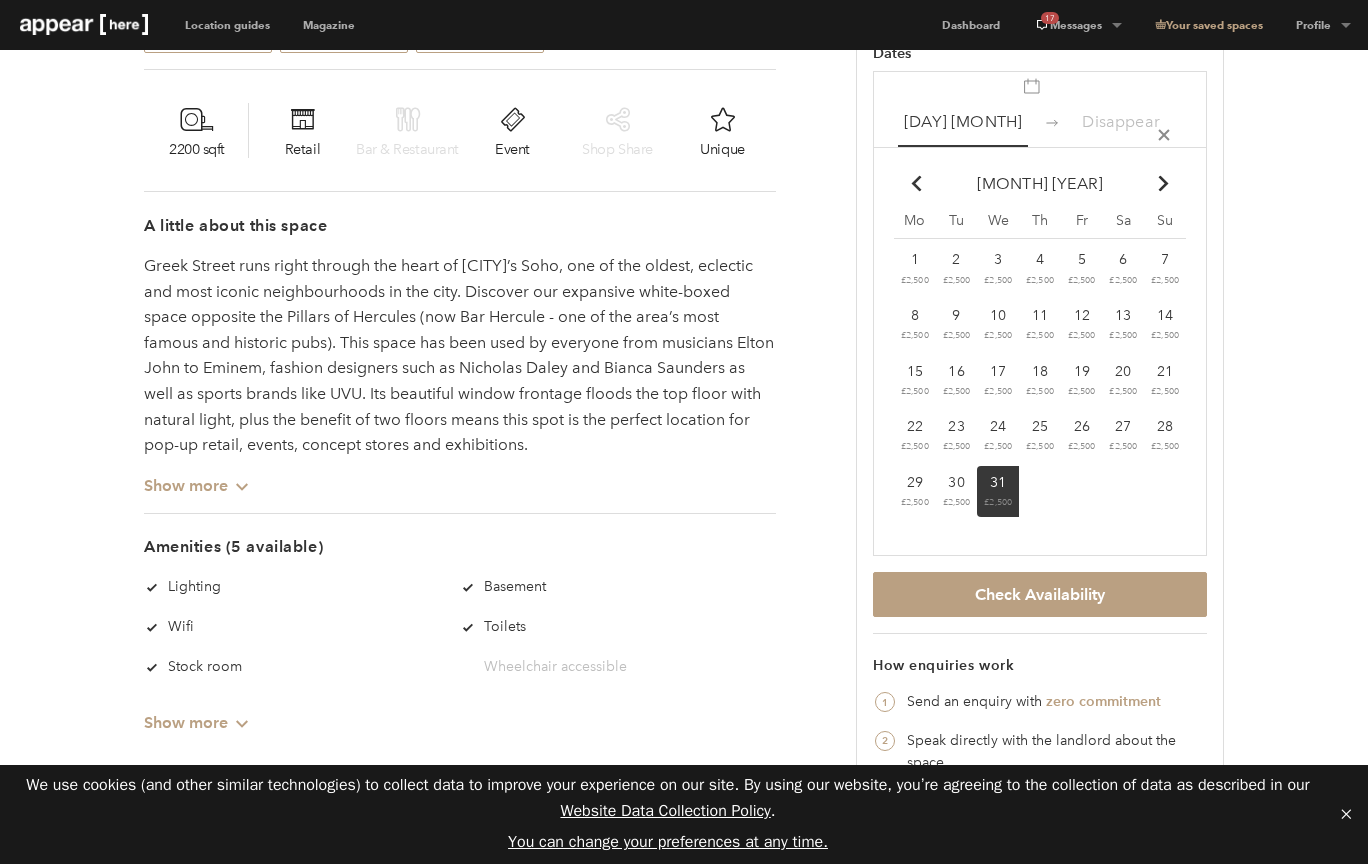 click at bounding box center [916, 184] 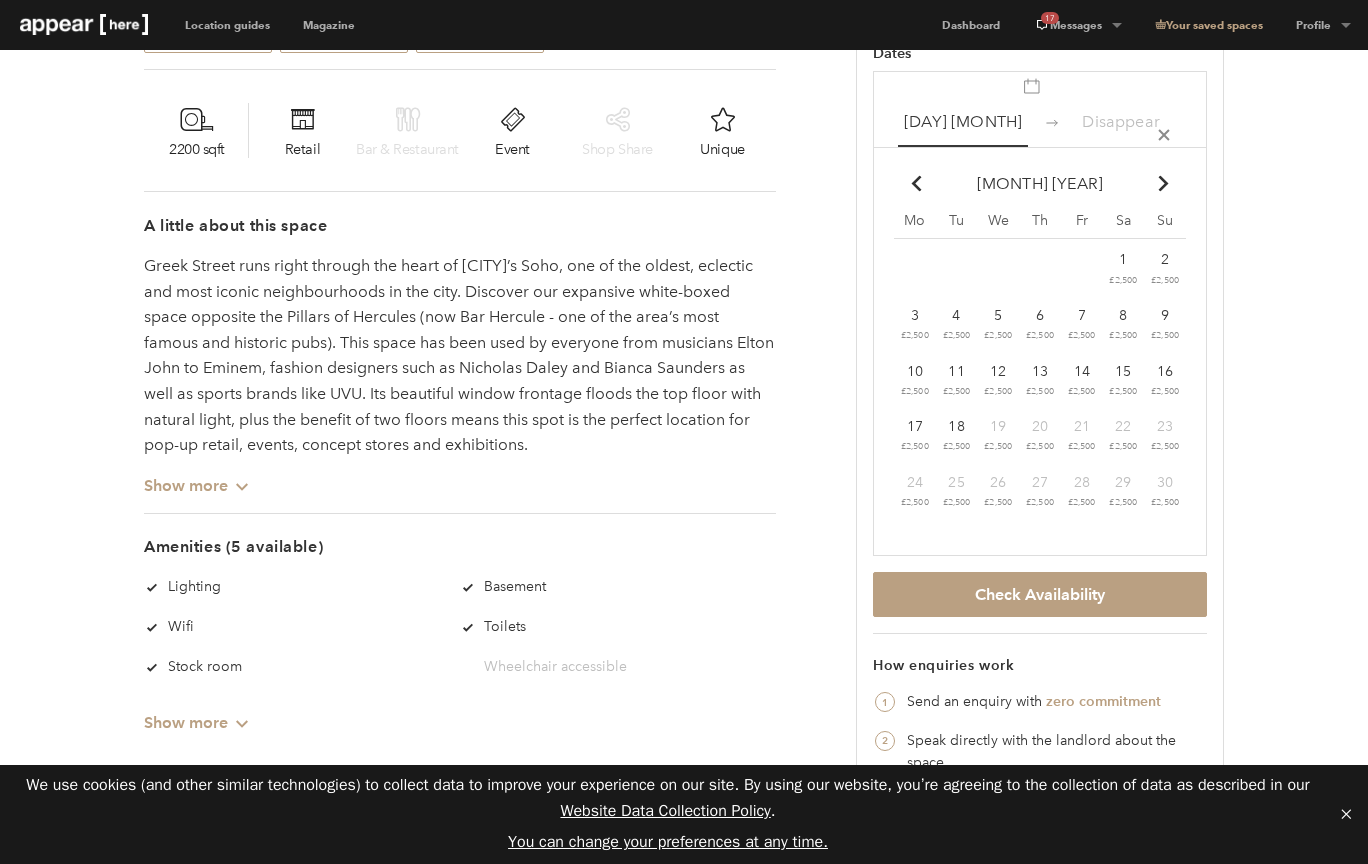 click at bounding box center (916, 184) 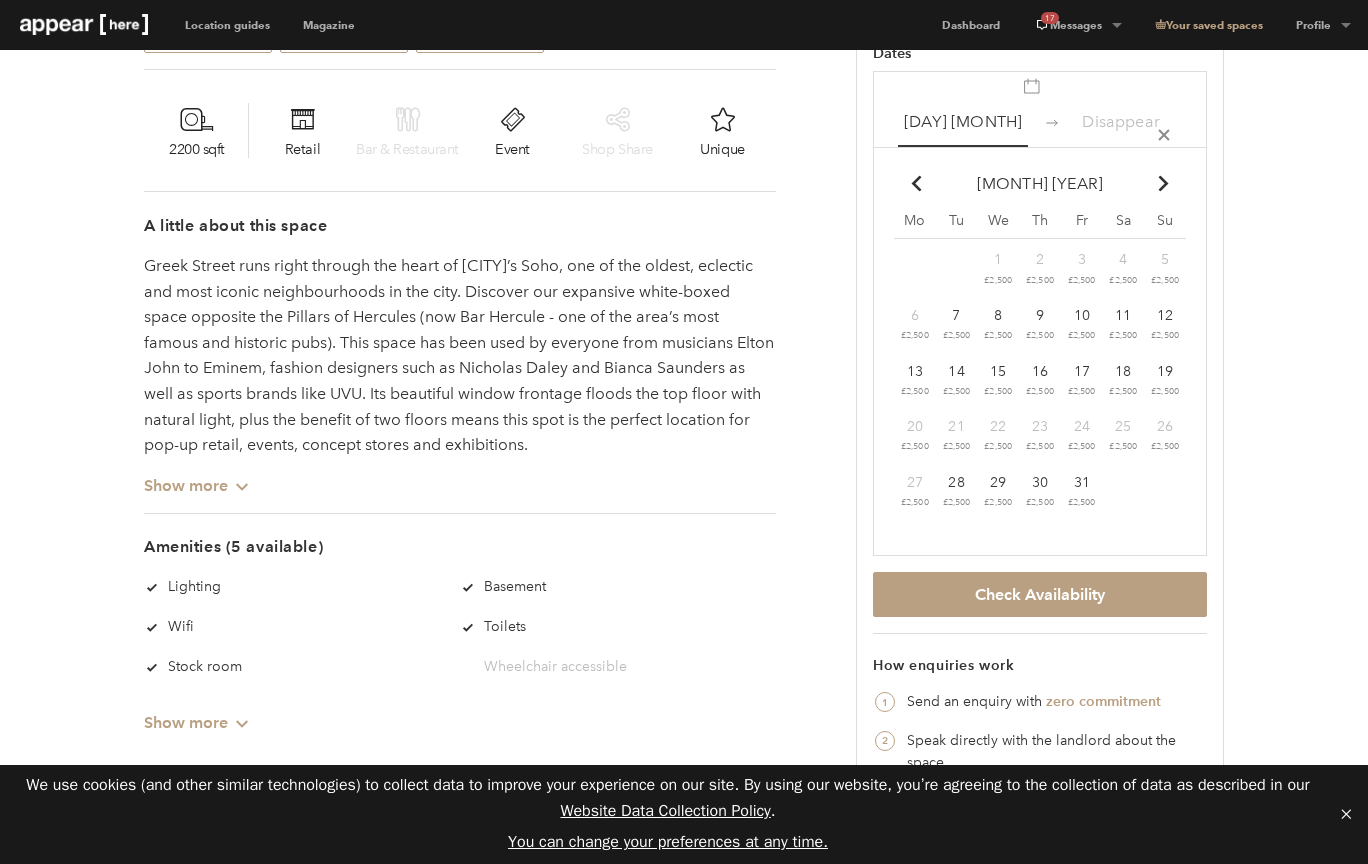 click on "31 Dec" at bounding box center (963, 121) 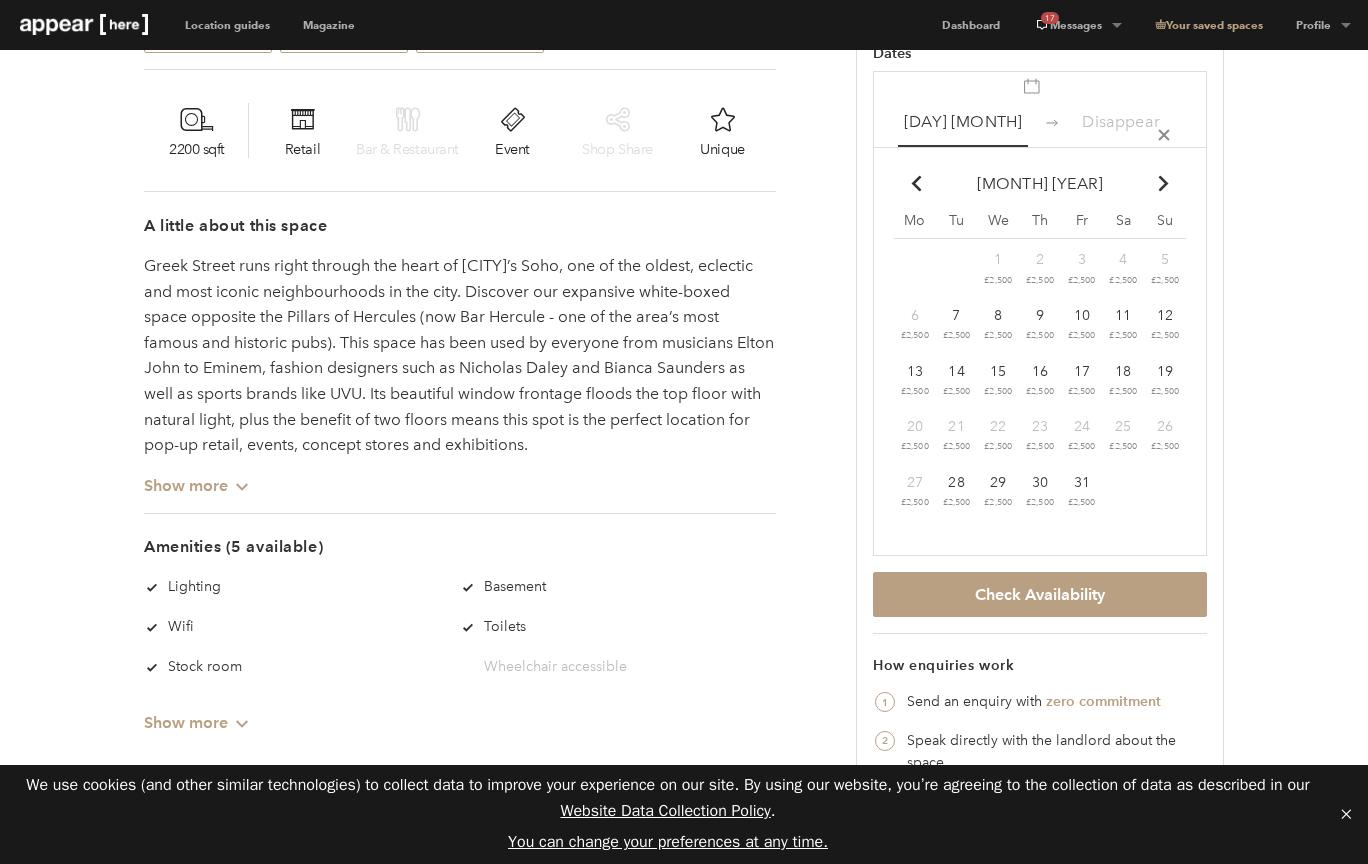 click at bounding box center (1164, 184) 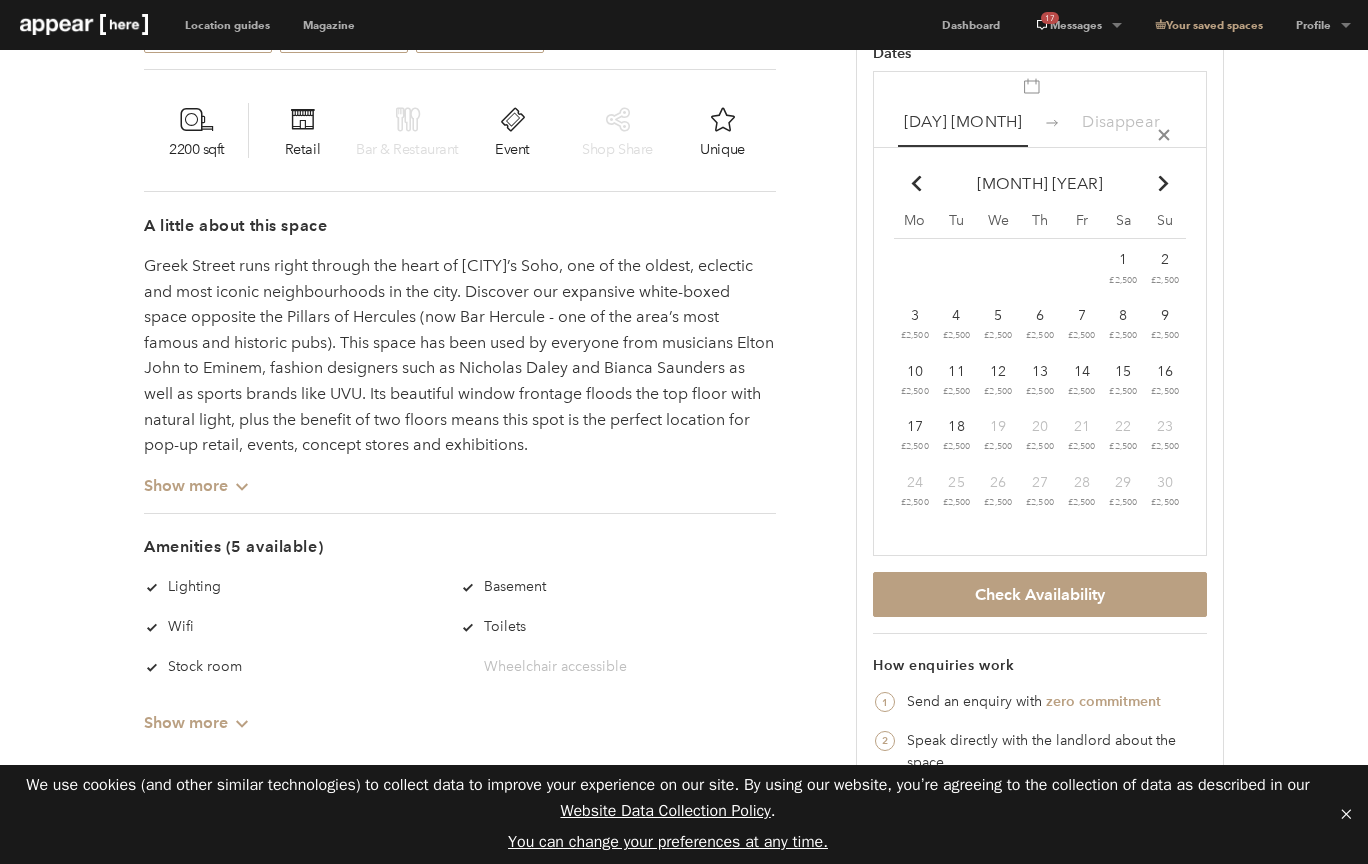 click on "1" at bounding box center [1123, 259] 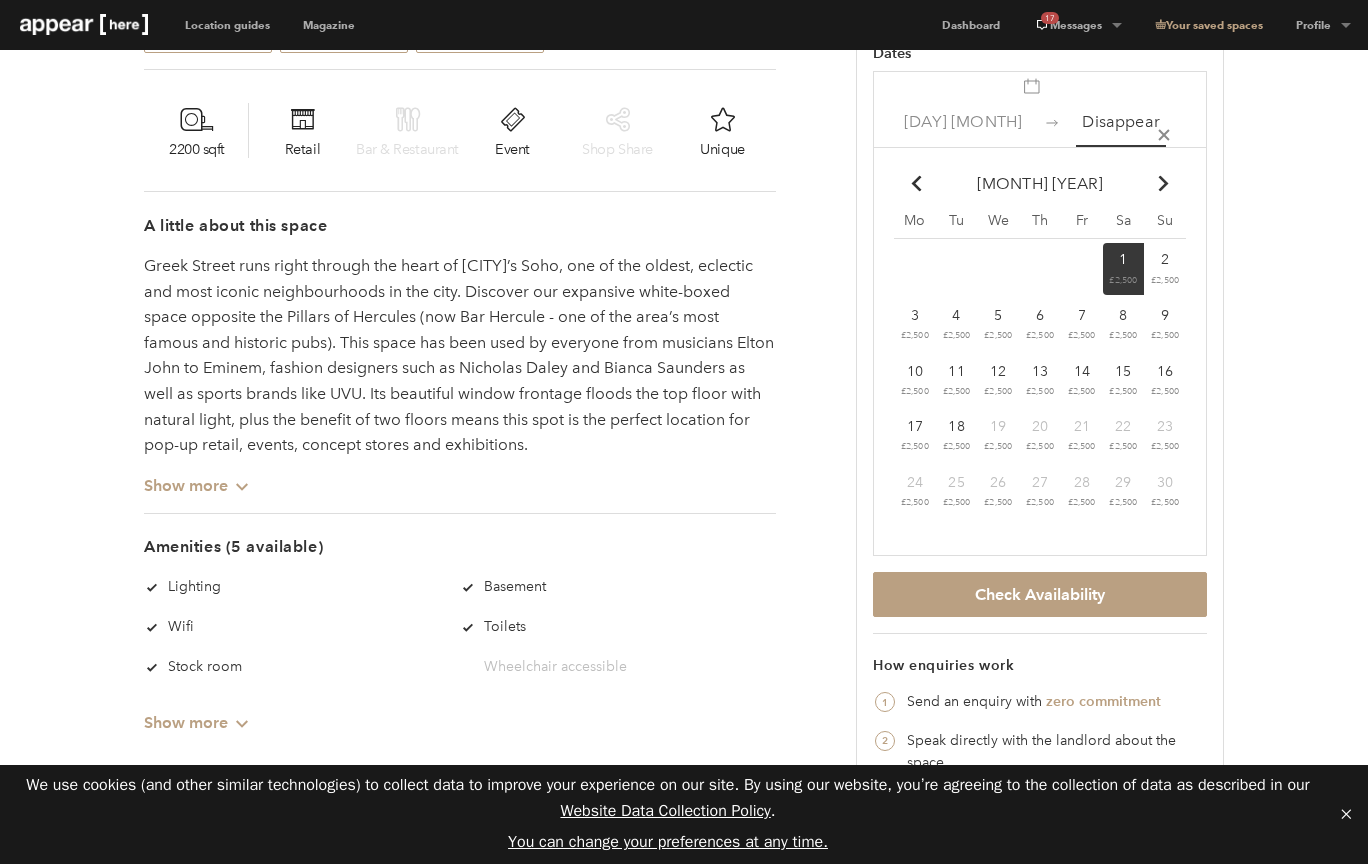 click at bounding box center [1164, 184] 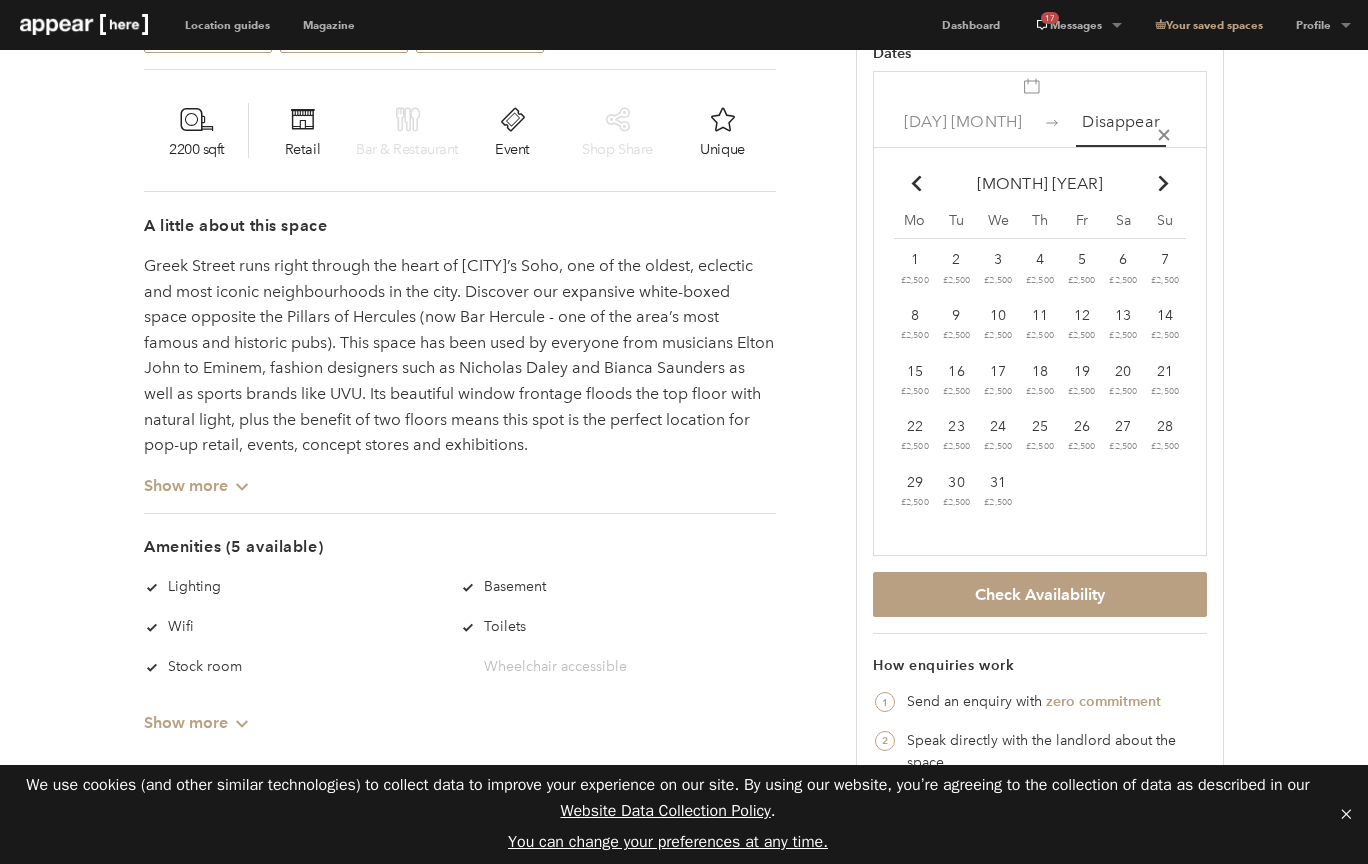 click on "24" at bounding box center [915, 259] 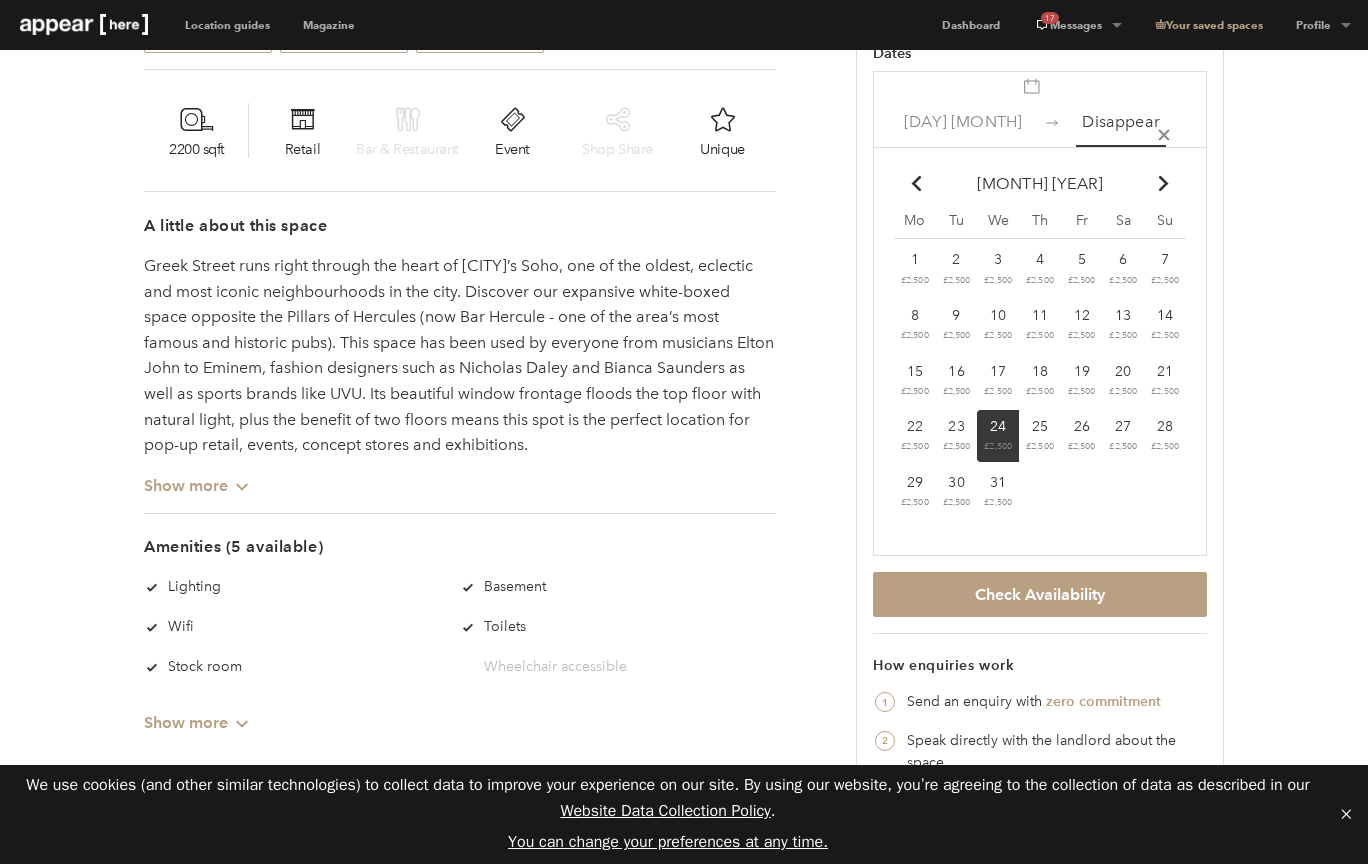 click on "22 £2,500" at bounding box center [915, 269] 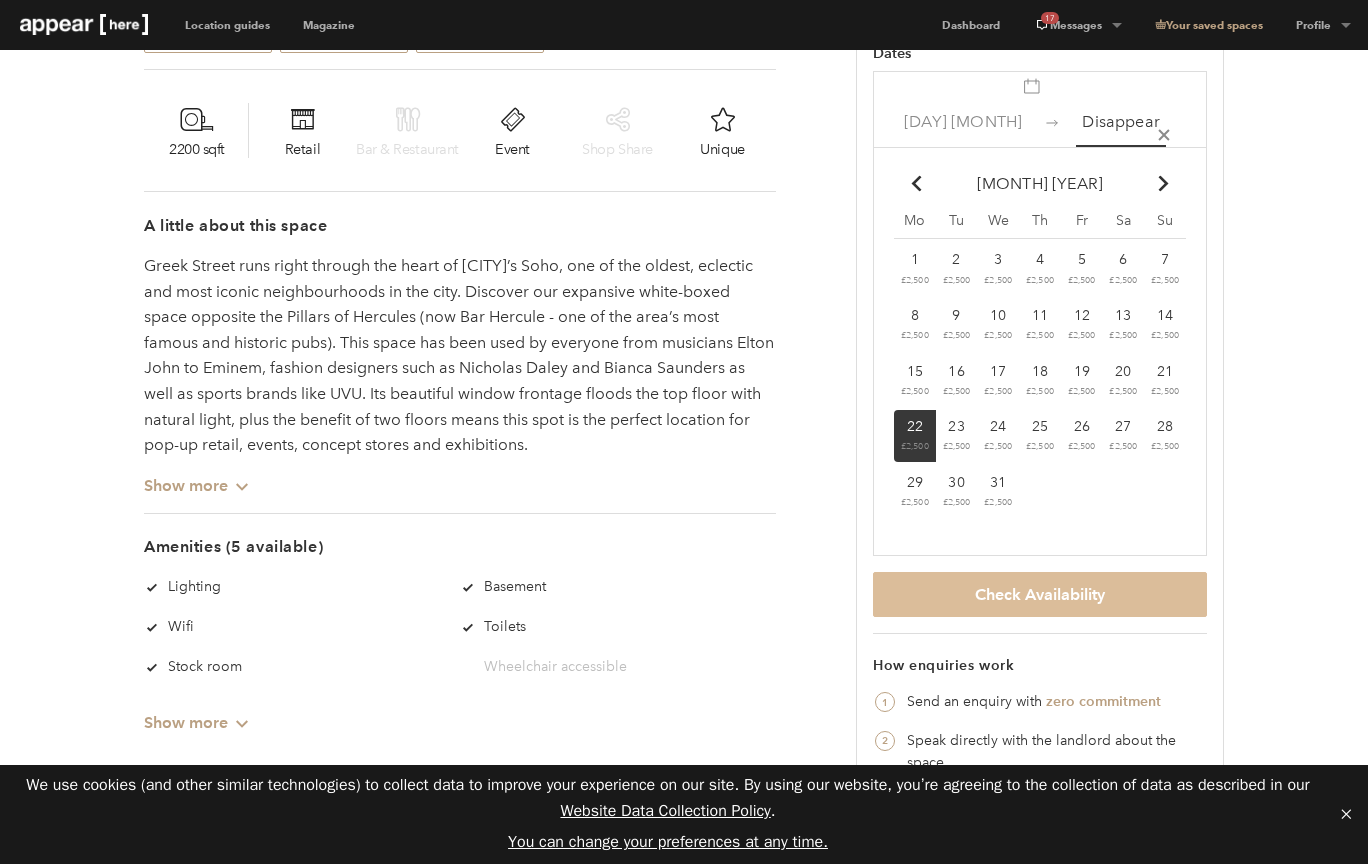 click on "Check Availability" at bounding box center [1040, 594] 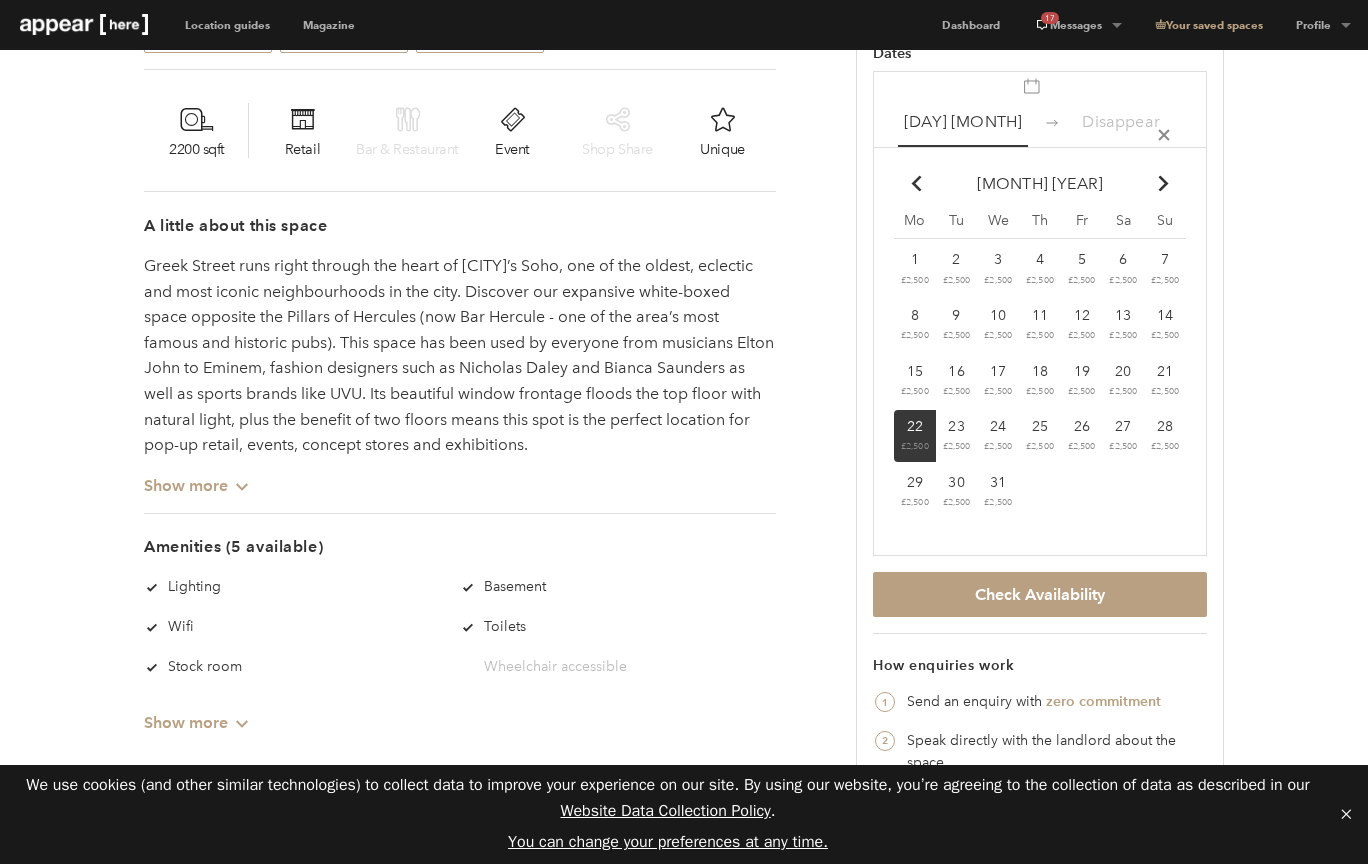 click on "Chevron-up" at bounding box center [916, 184] 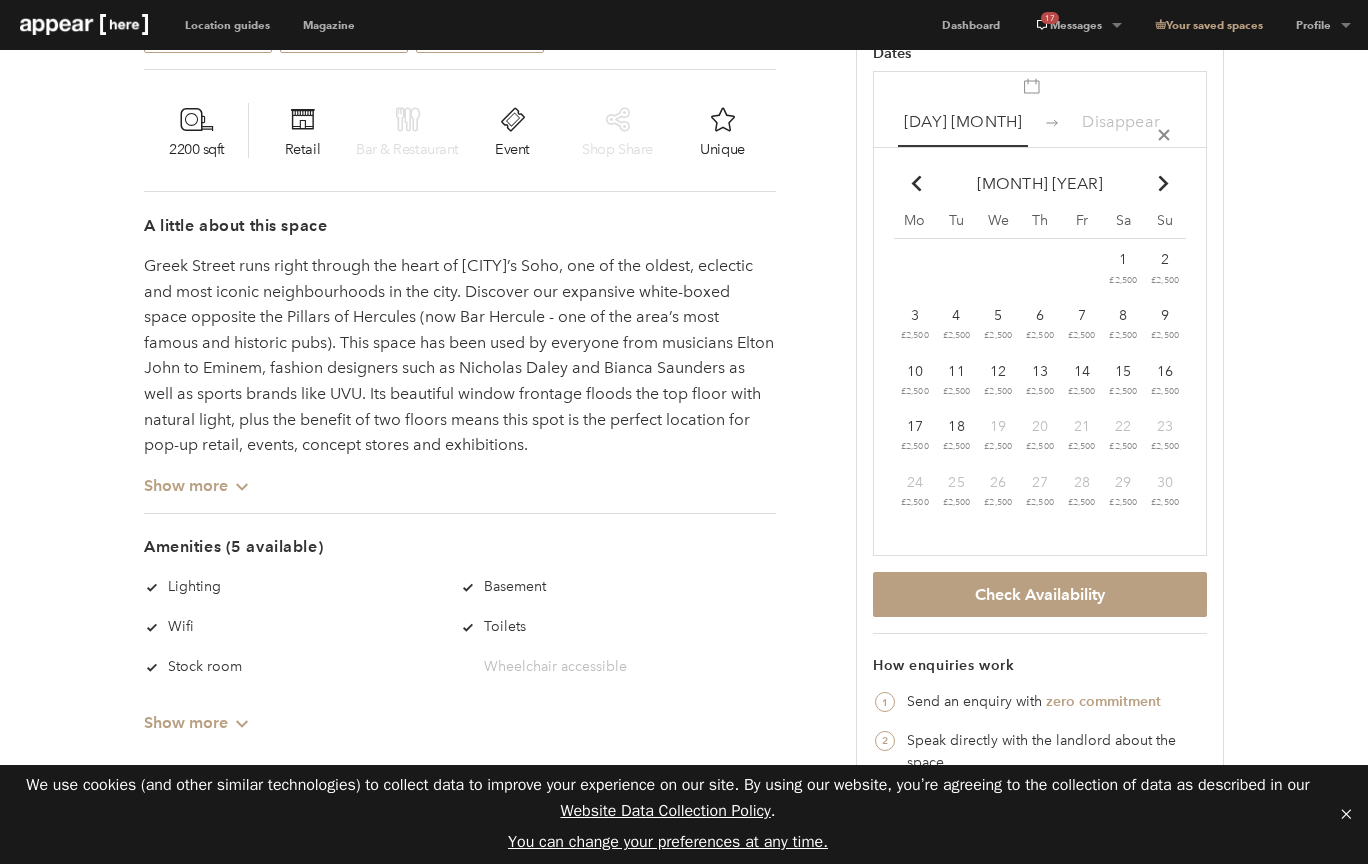 click on "1" at bounding box center [1123, 259] 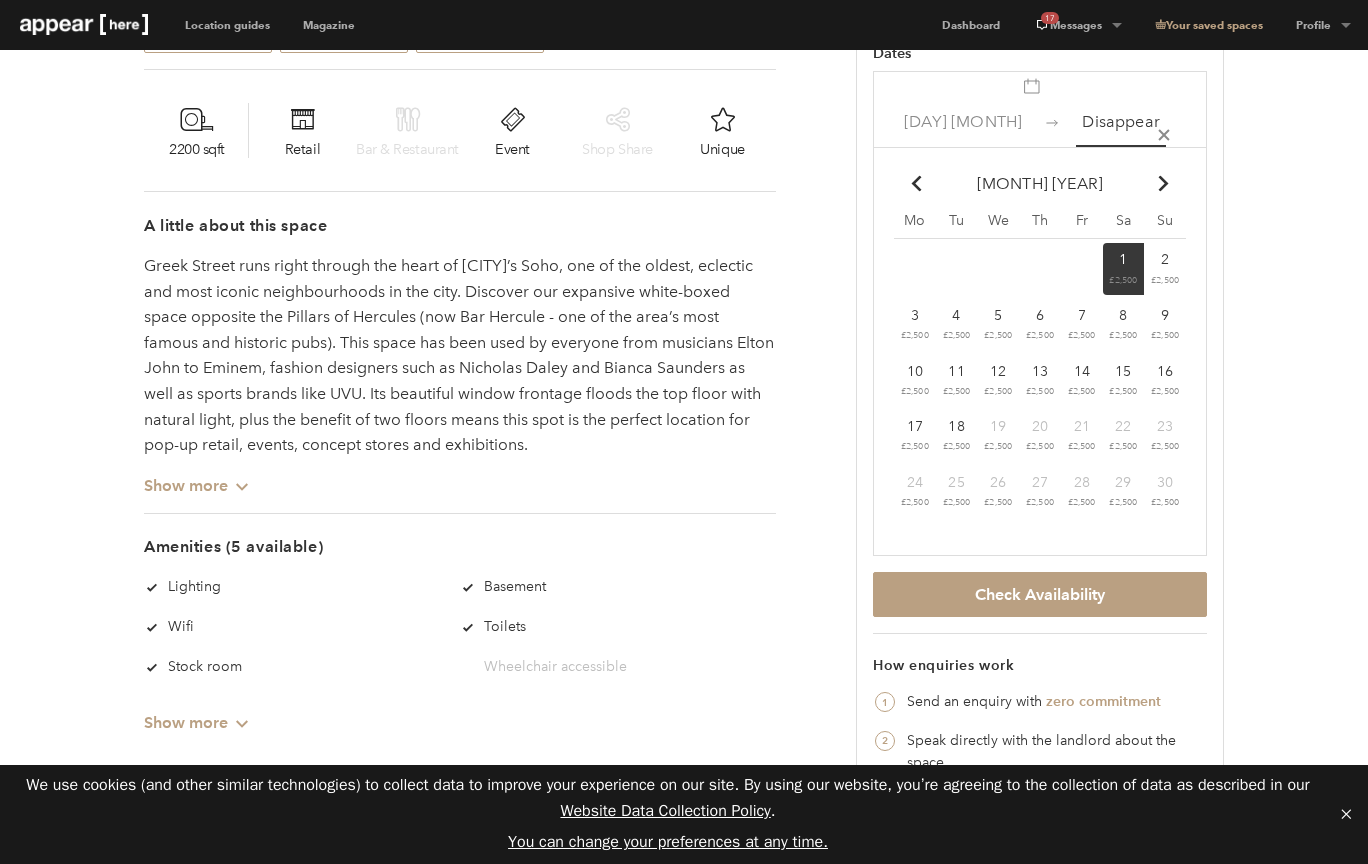 click on "Disappear" at bounding box center [1121, 121] 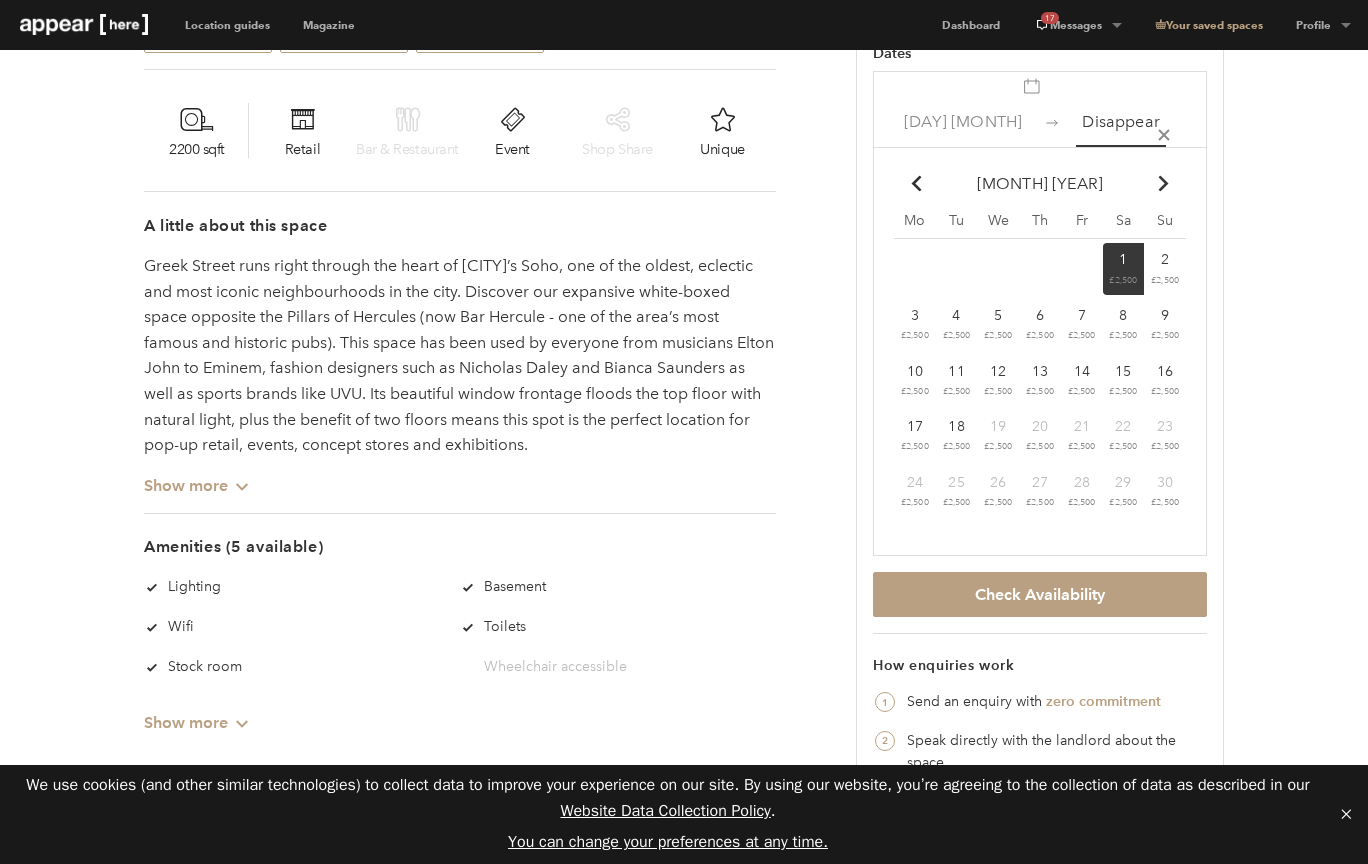 click on "Chevron-up" at bounding box center [1164, 184] 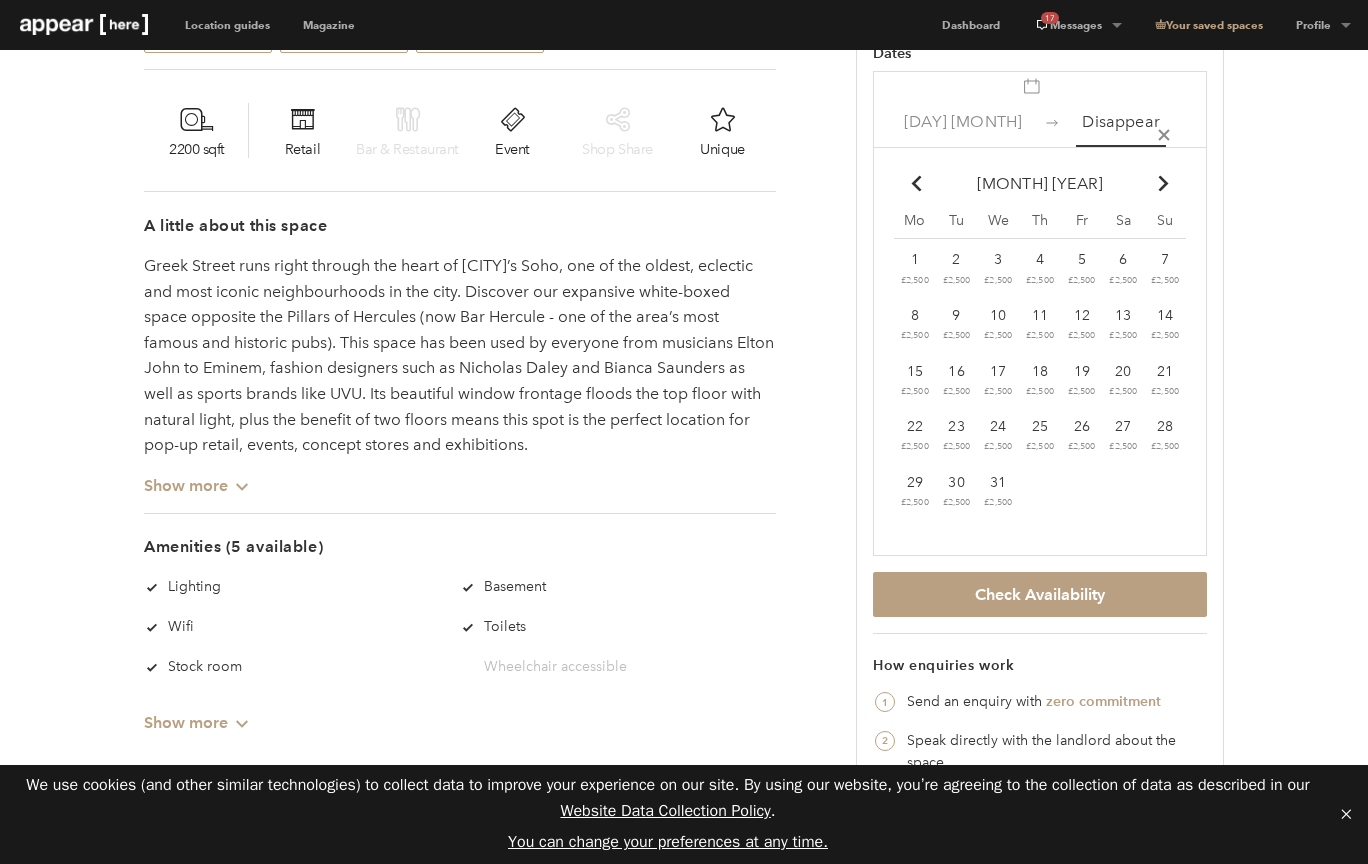 click on "13 £2,500" at bounding box center [915, 269] 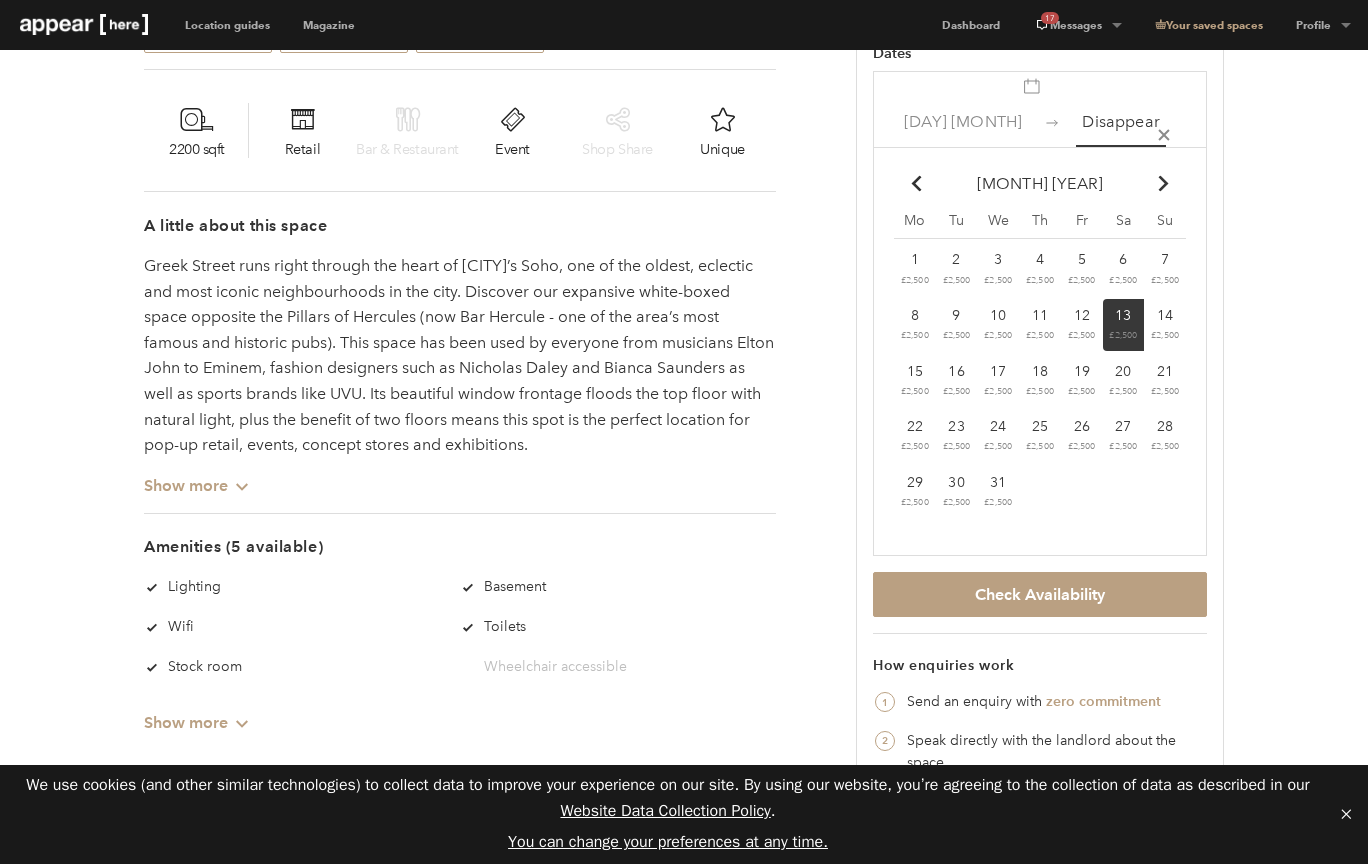 click at bounding box center [1164, 184] 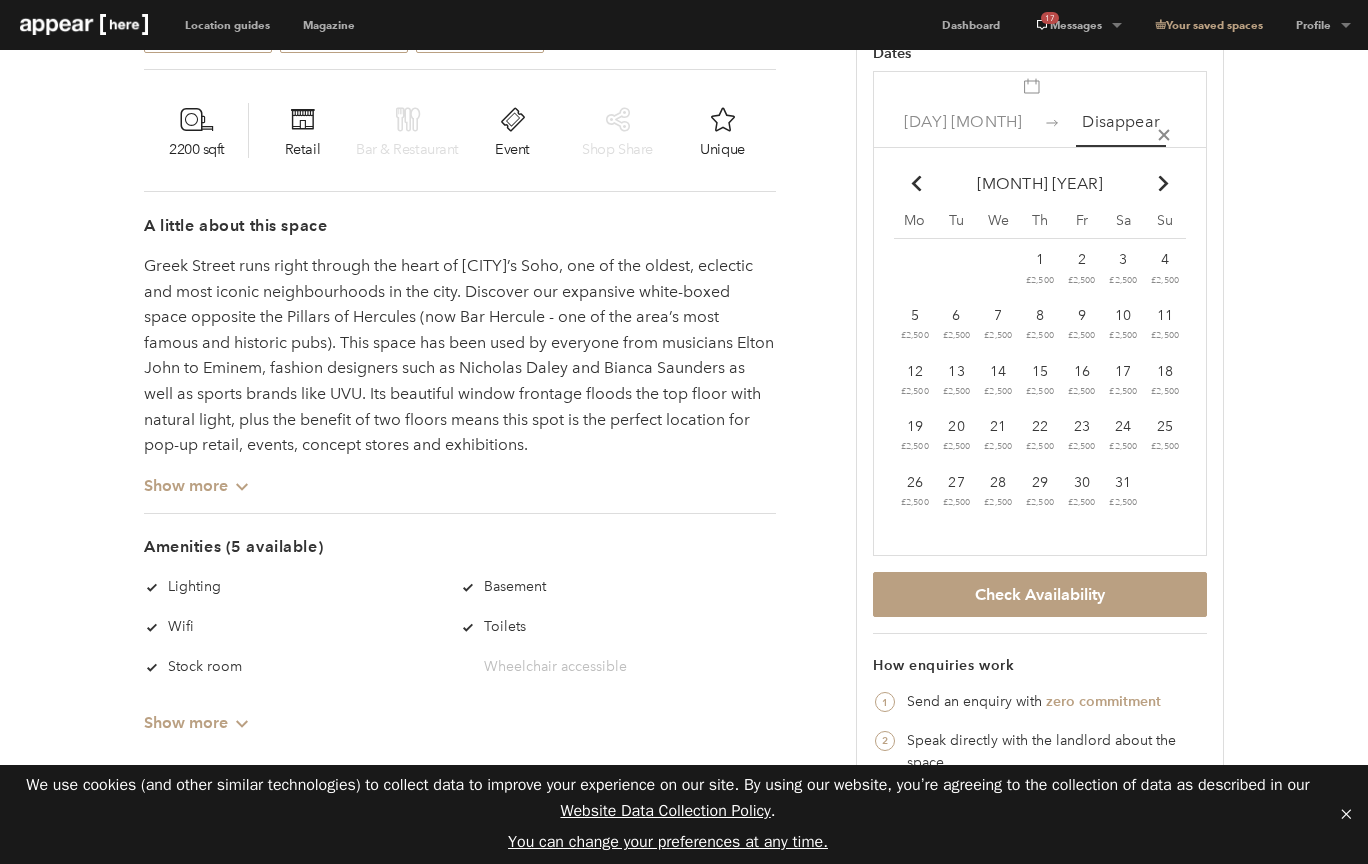 click on "3 £2,500" at bounding box center (1040, 269) 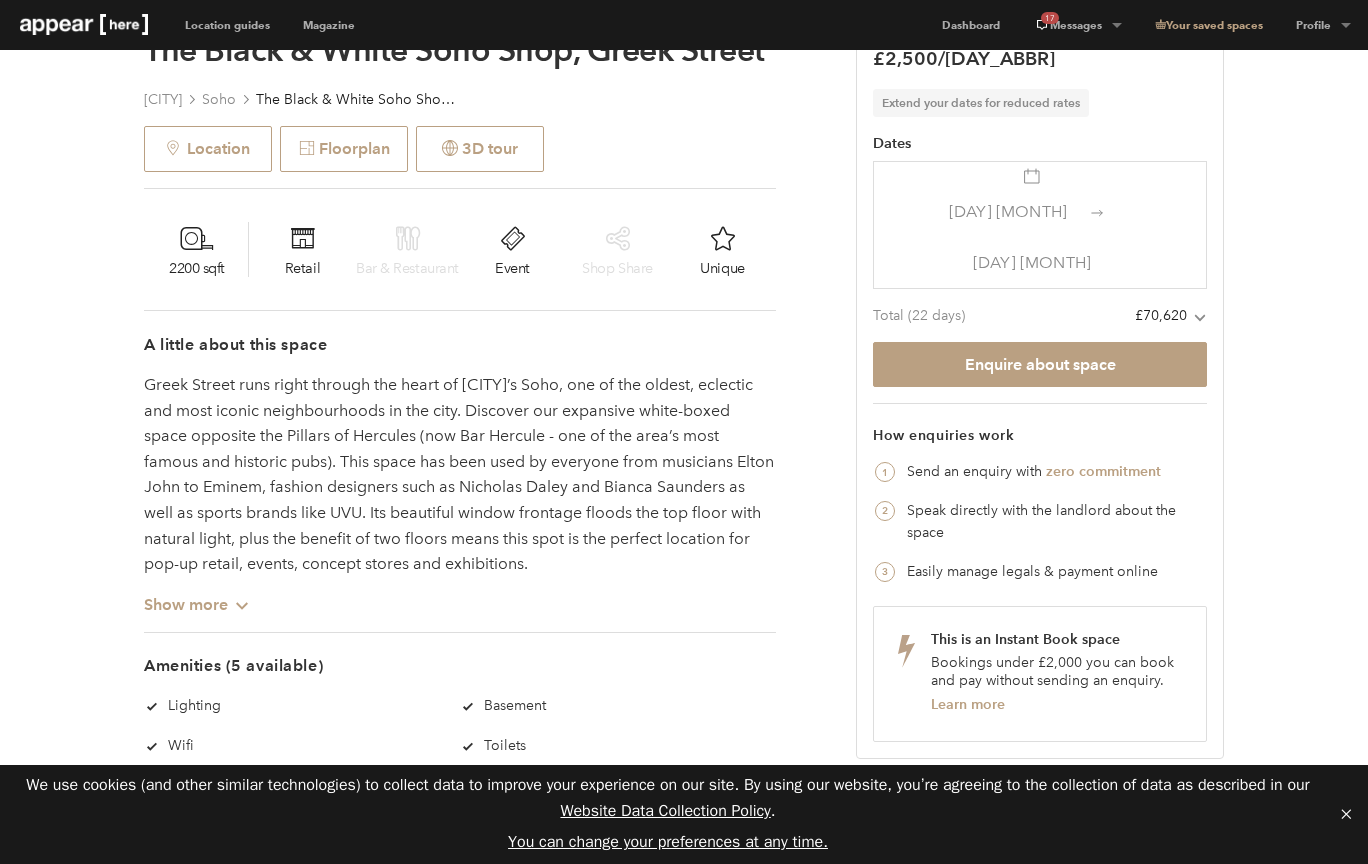 scroll, scrollTop: 808, scrollLeft: 0, axis: vertical 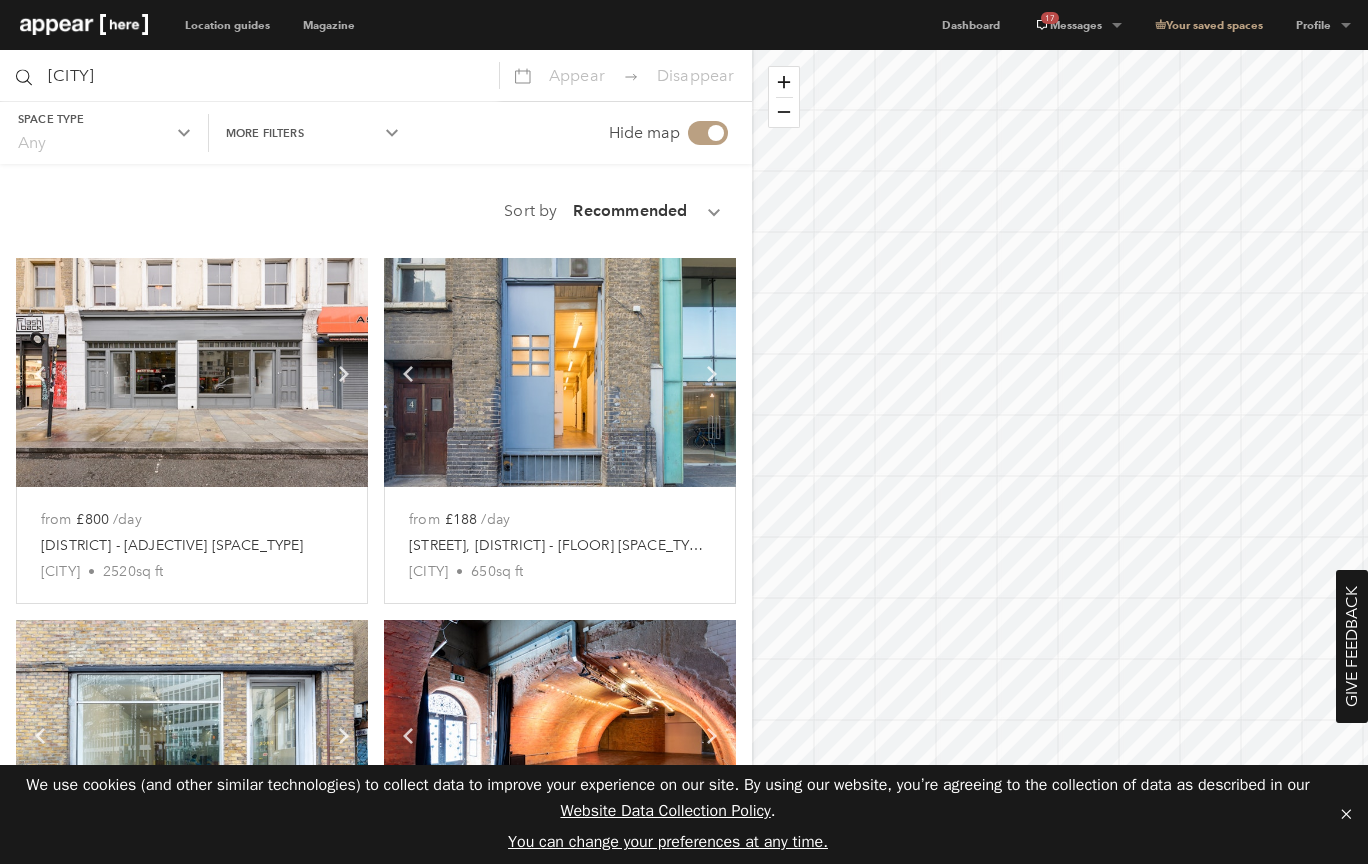 click on "[CITY]" at bounding box center (249, 75) 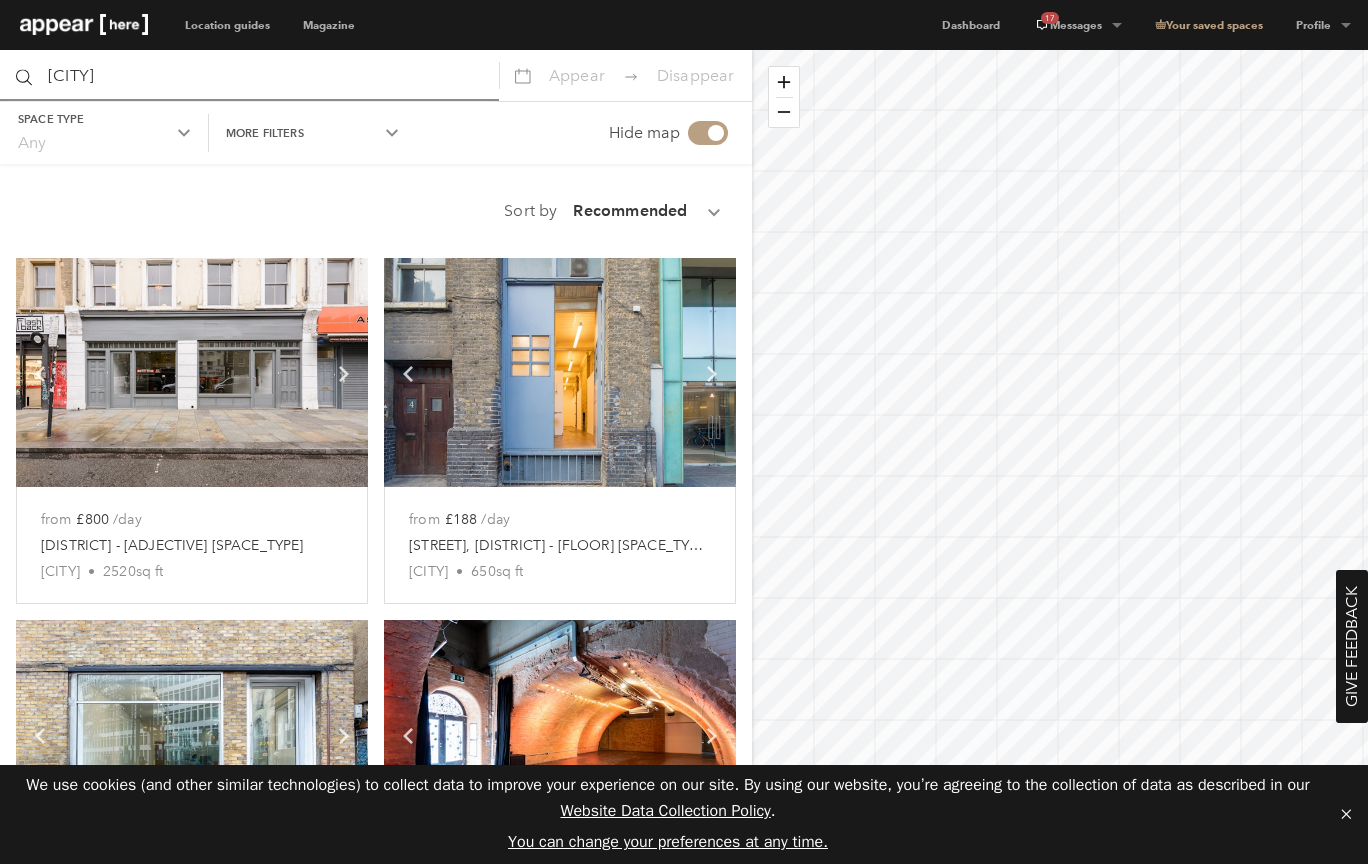 click on "[CITY]" at bounding box center [249, 75] 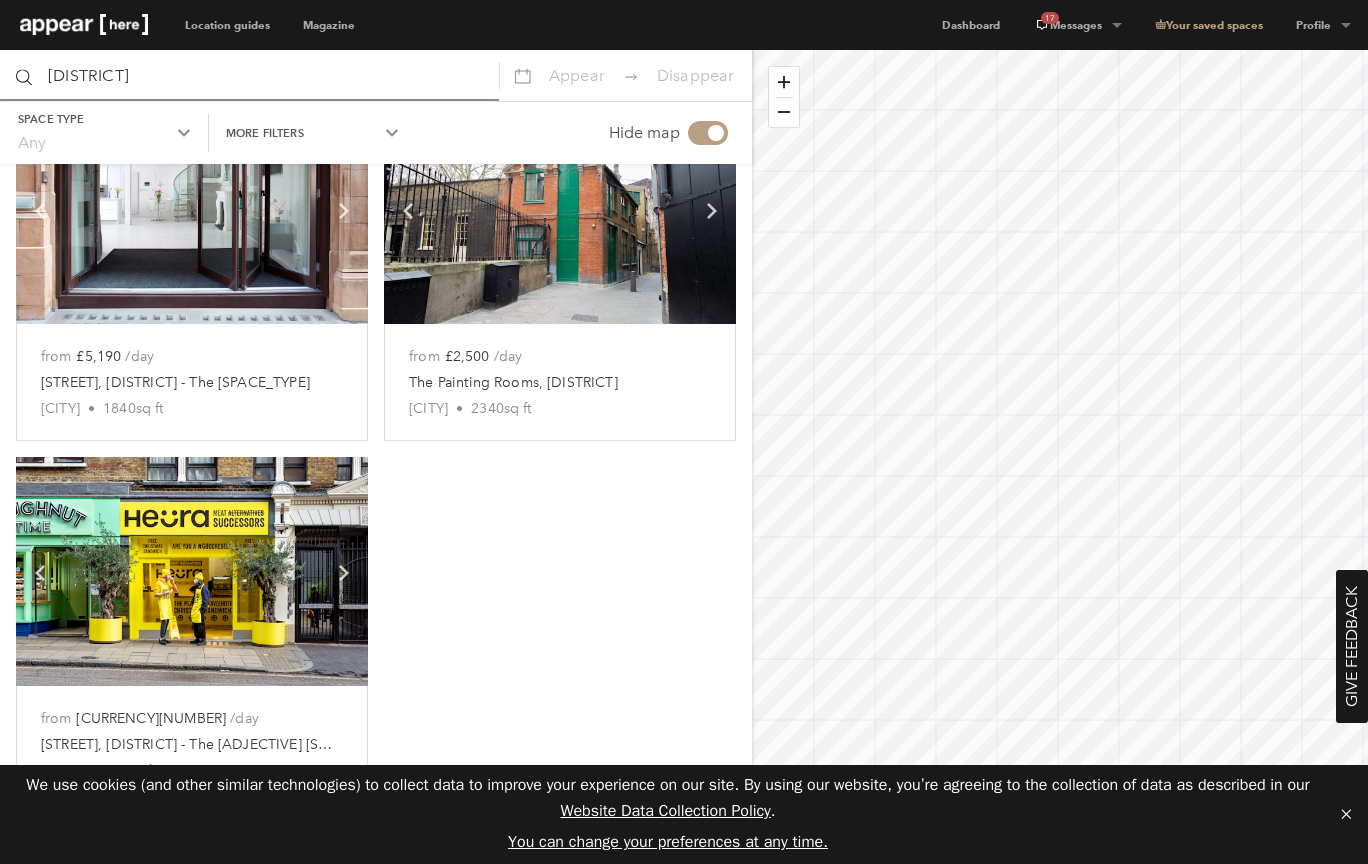 scroll, scrollTop: 163, scrollLeft: 0, axis: vertical 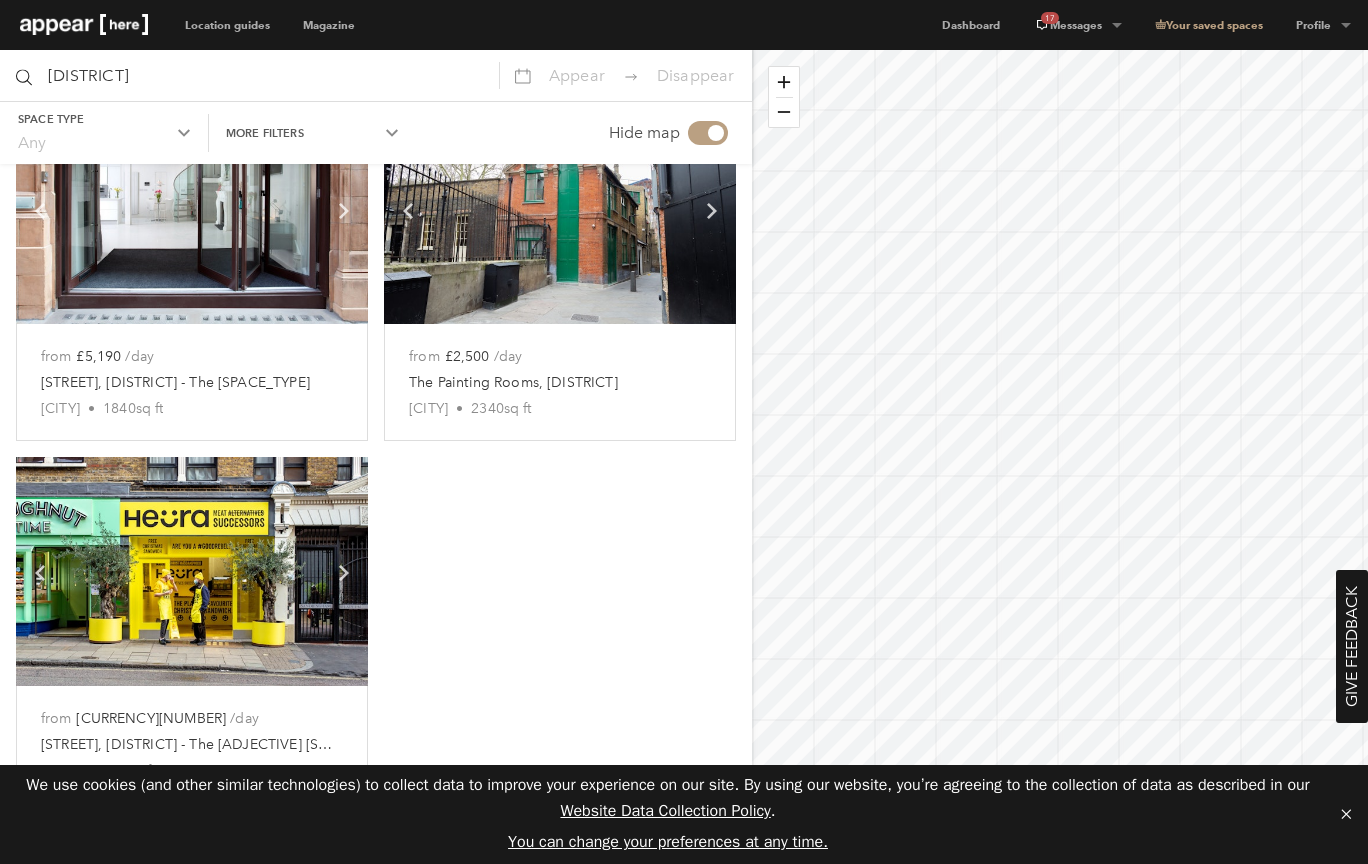 click at bounding box center (192, 571) 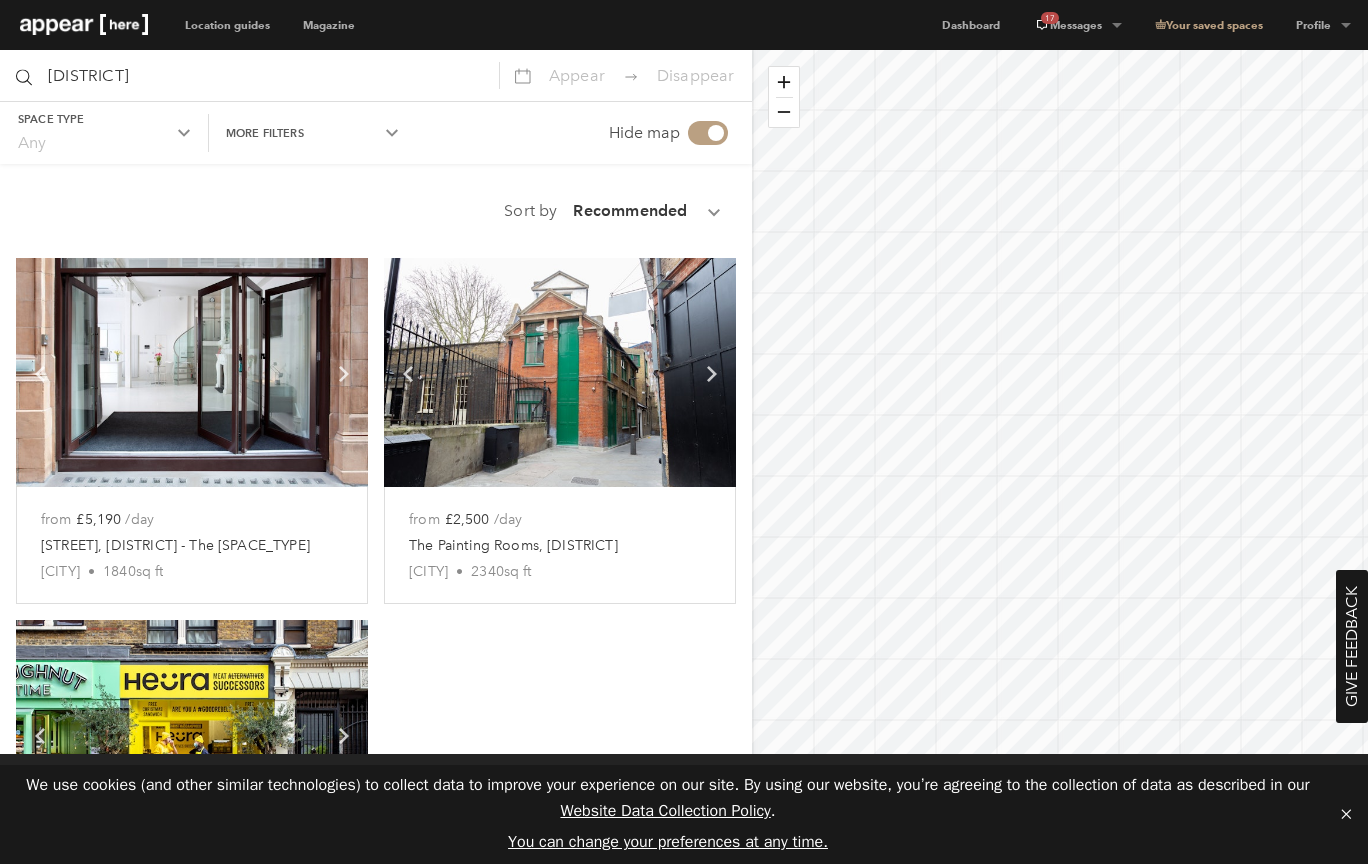 scroll, scrollTop: 0, scrollLeft: 0, axis: both 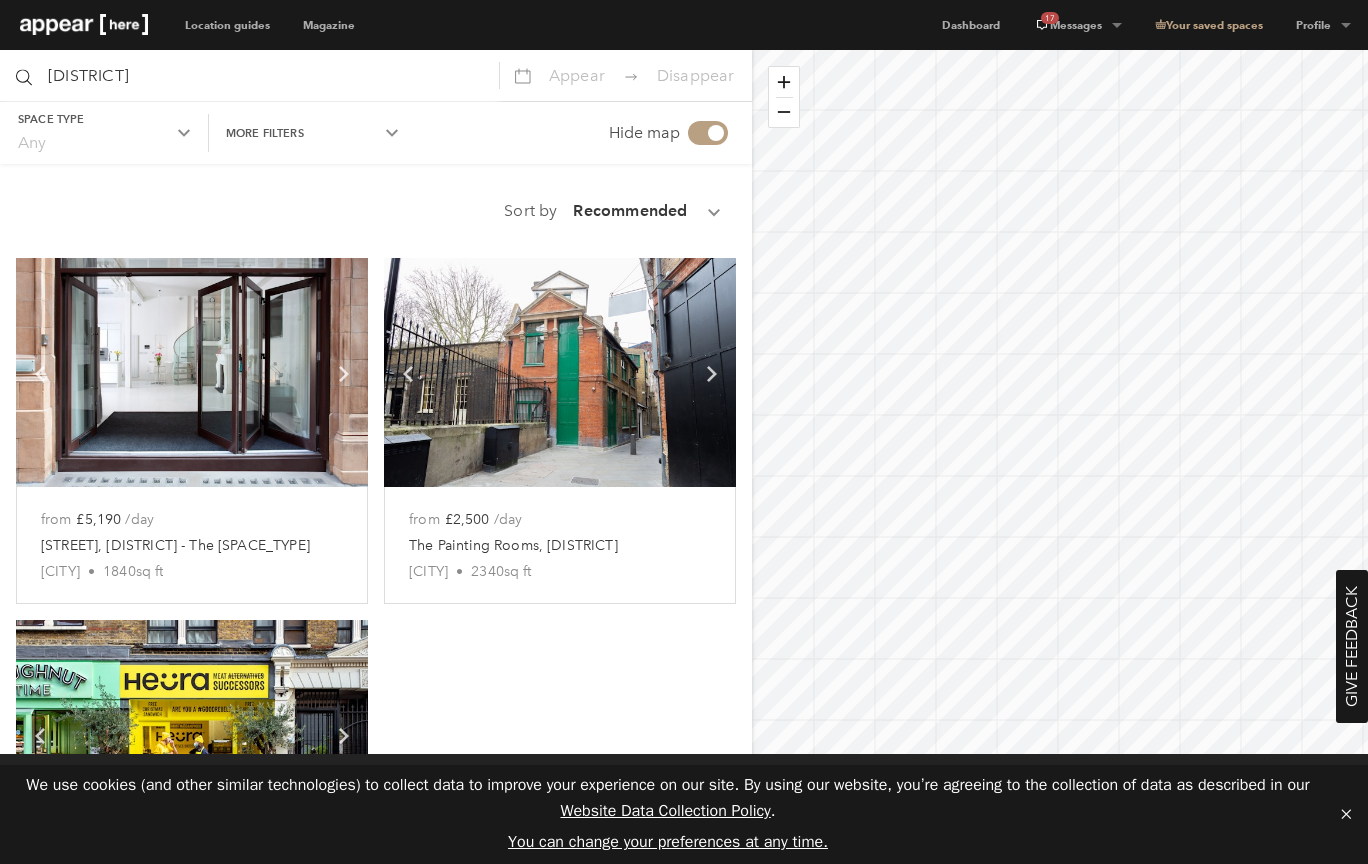 click on "[DISTRICT]" at bounding box center [249, 75] 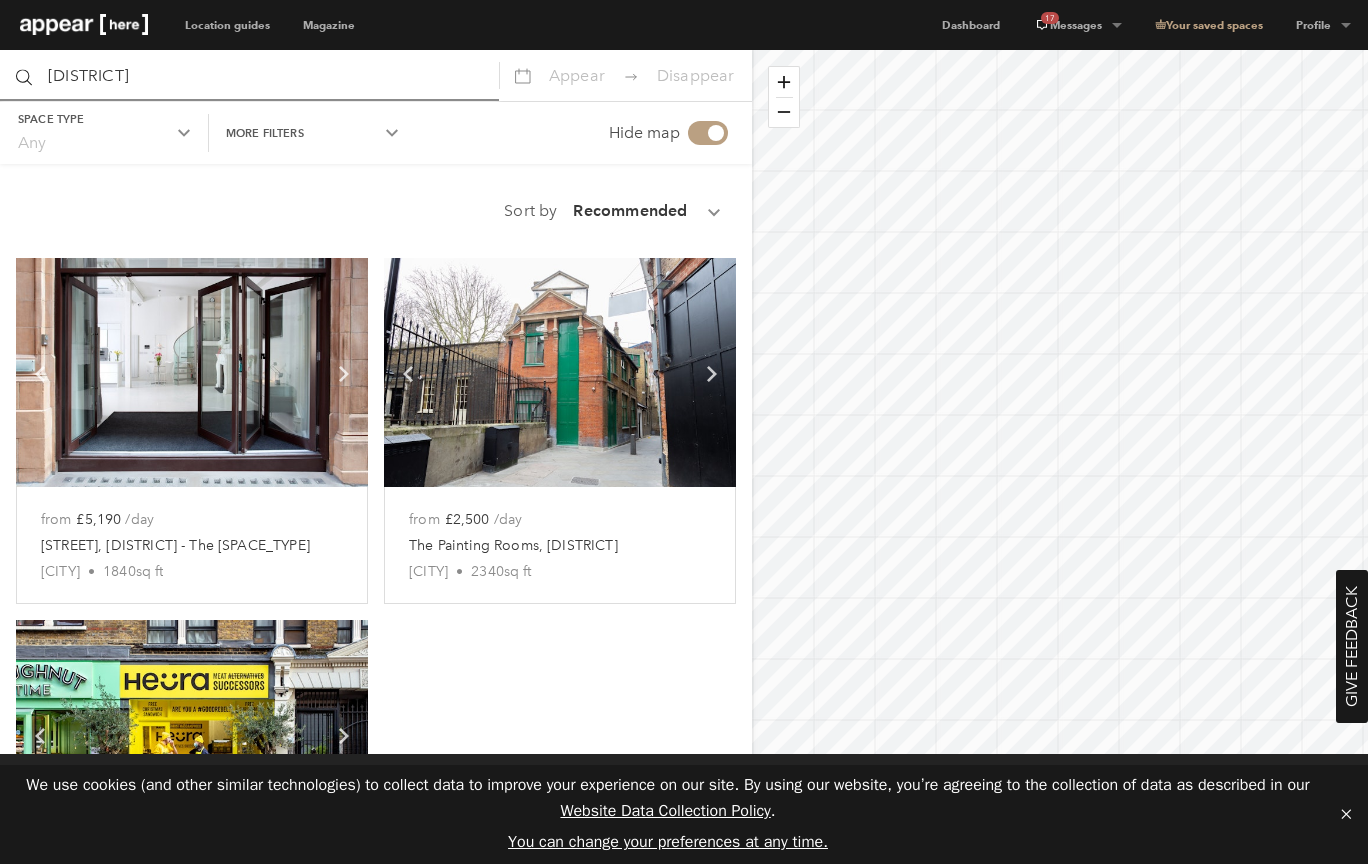 click on "[DISTRICT]" at bounding box center (249, 75) 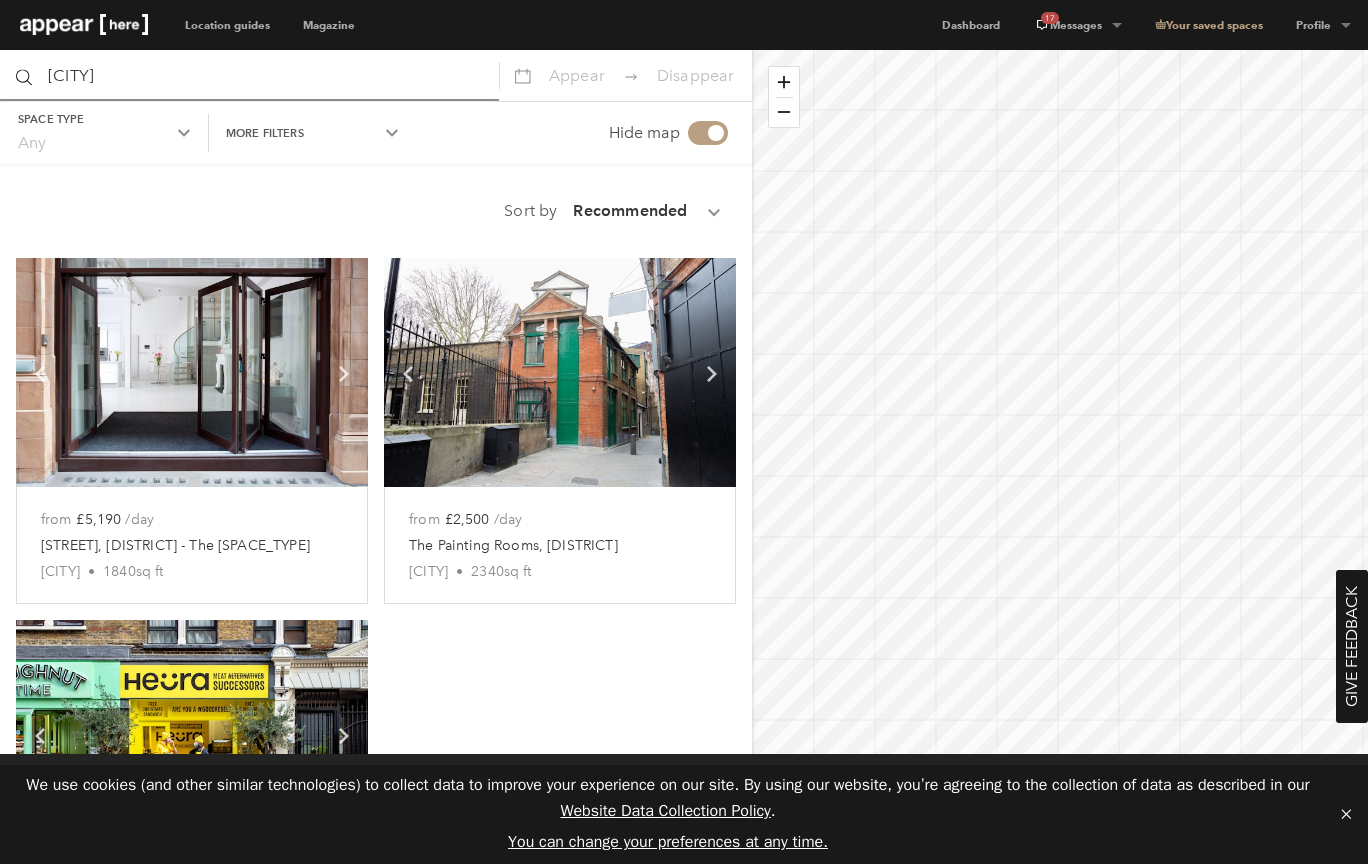 type on "[CITY]" 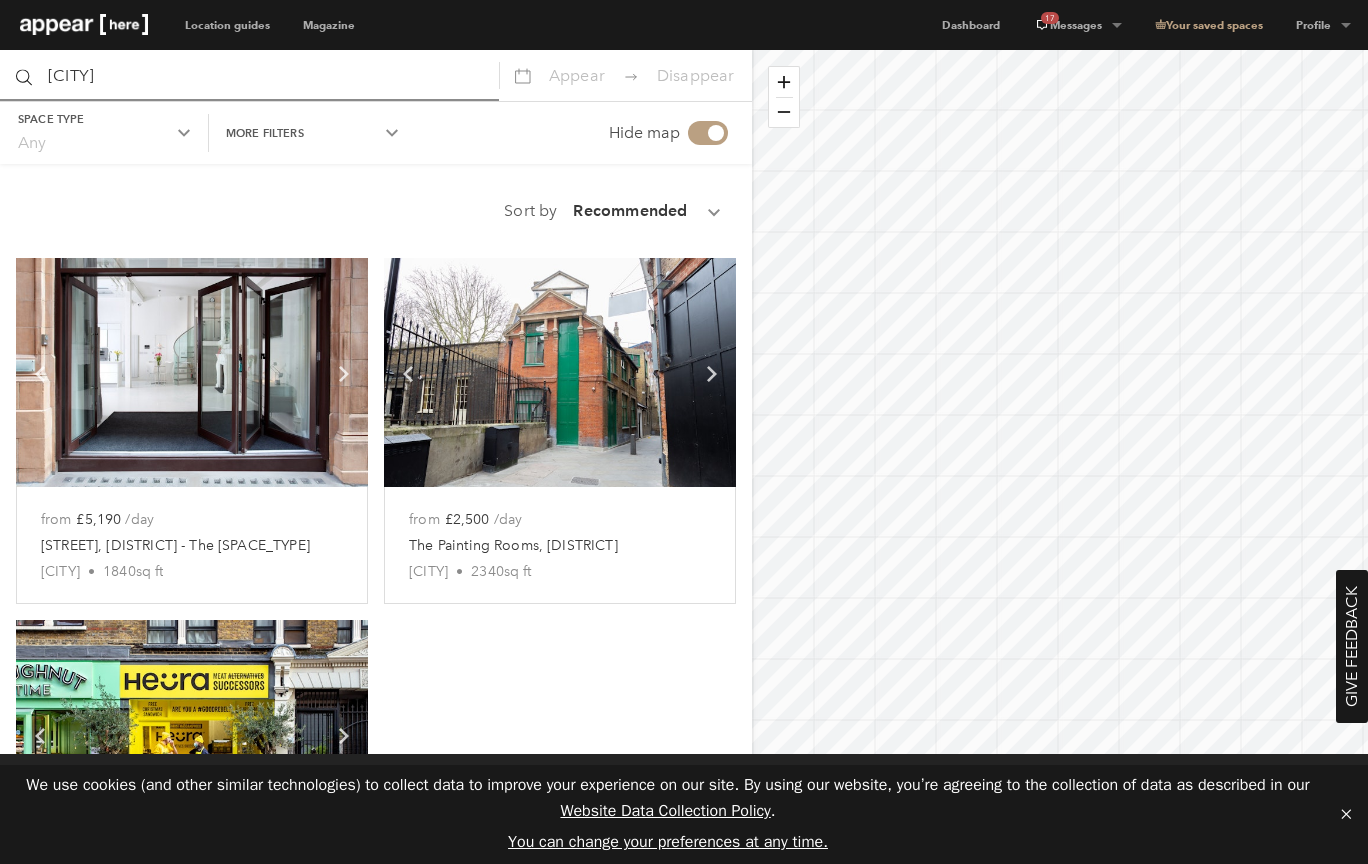 click on "More filters" at bounding box center (104, 119) 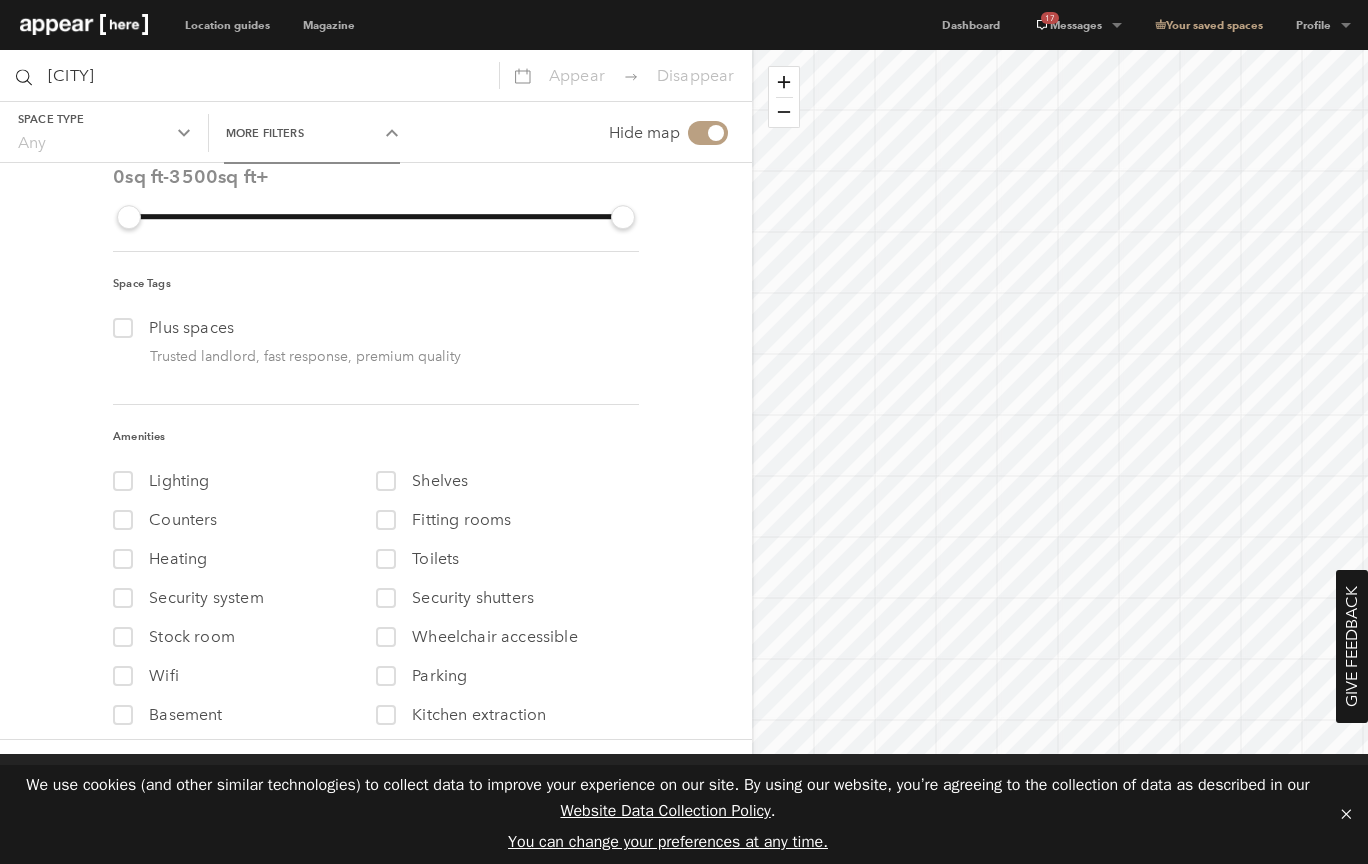 scroll, scrollTop: 173, scrollLeft: 0, axis: vertical 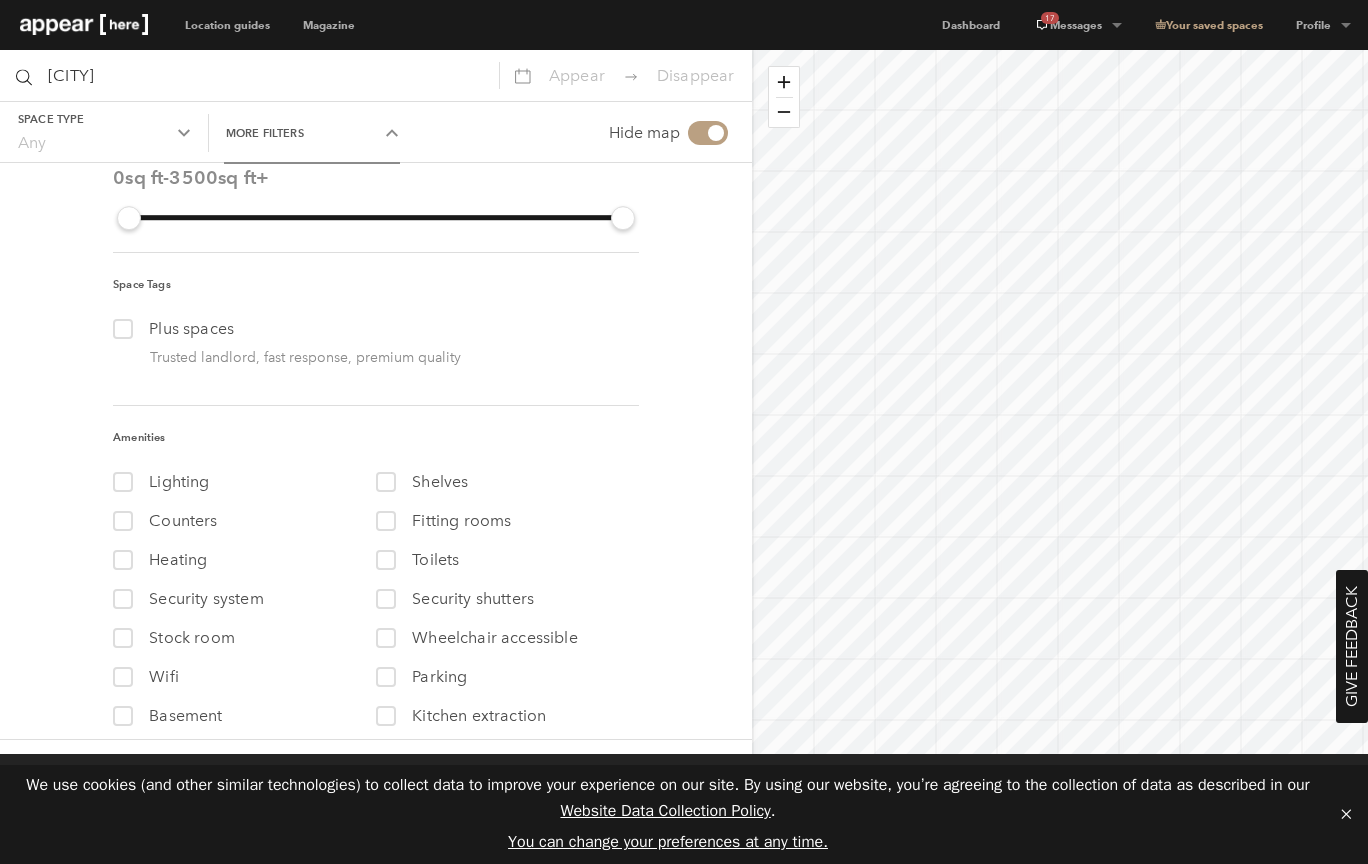 click on "Space type Any" at bounding box center (104, 133) 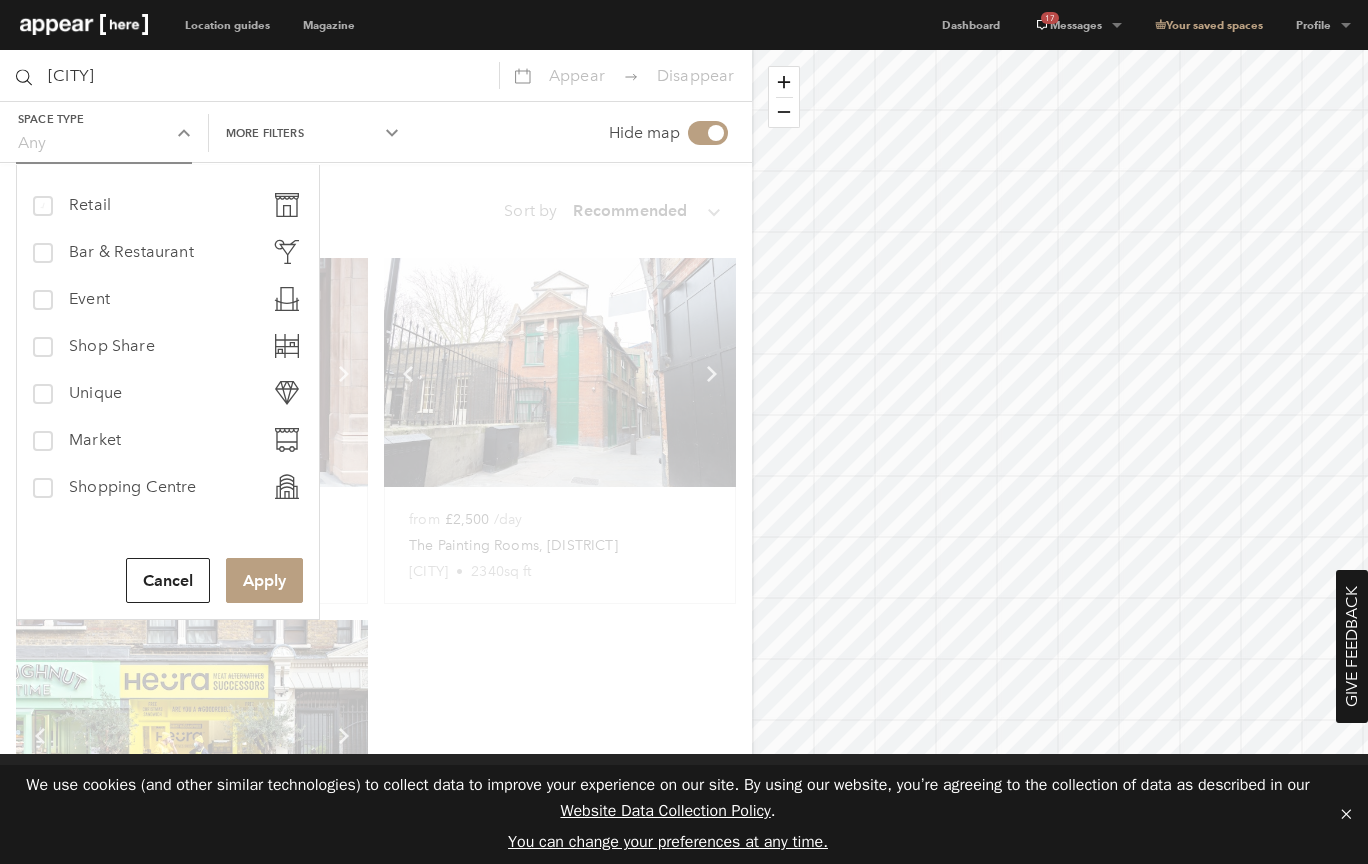 click on "Retail" at bounding box center [90, 205] 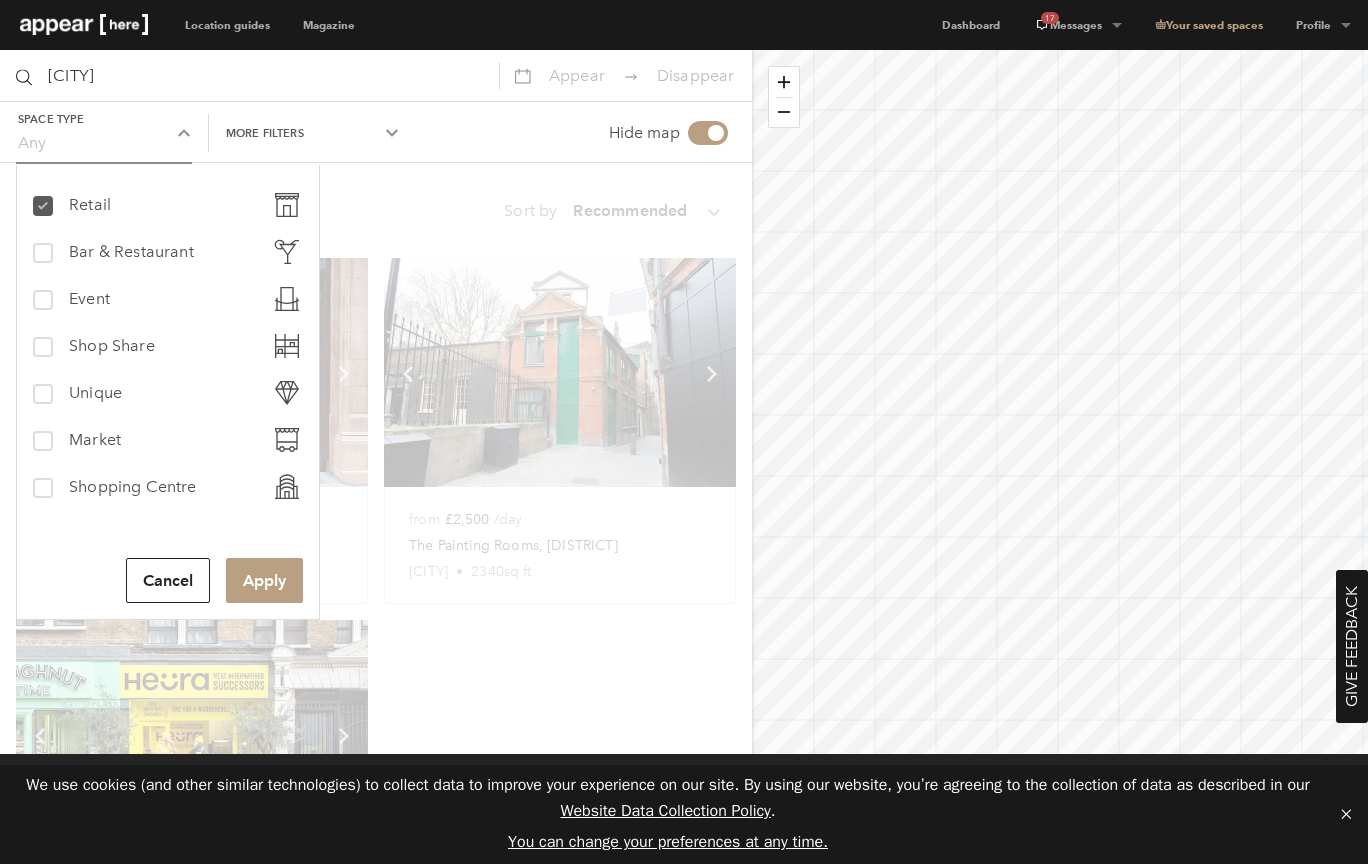 checkbox on "true" 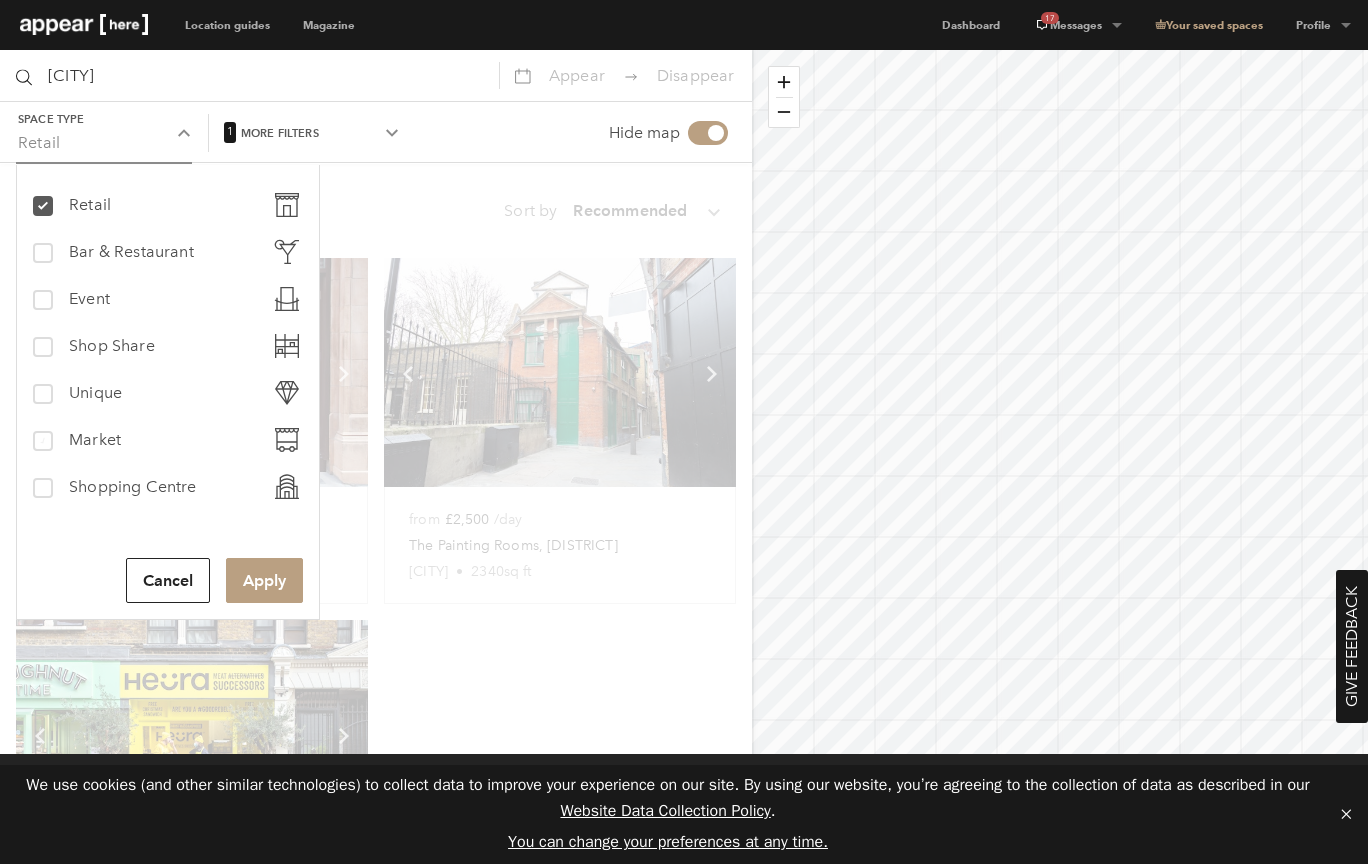 click on "Market" at bounding box center [95, 440] 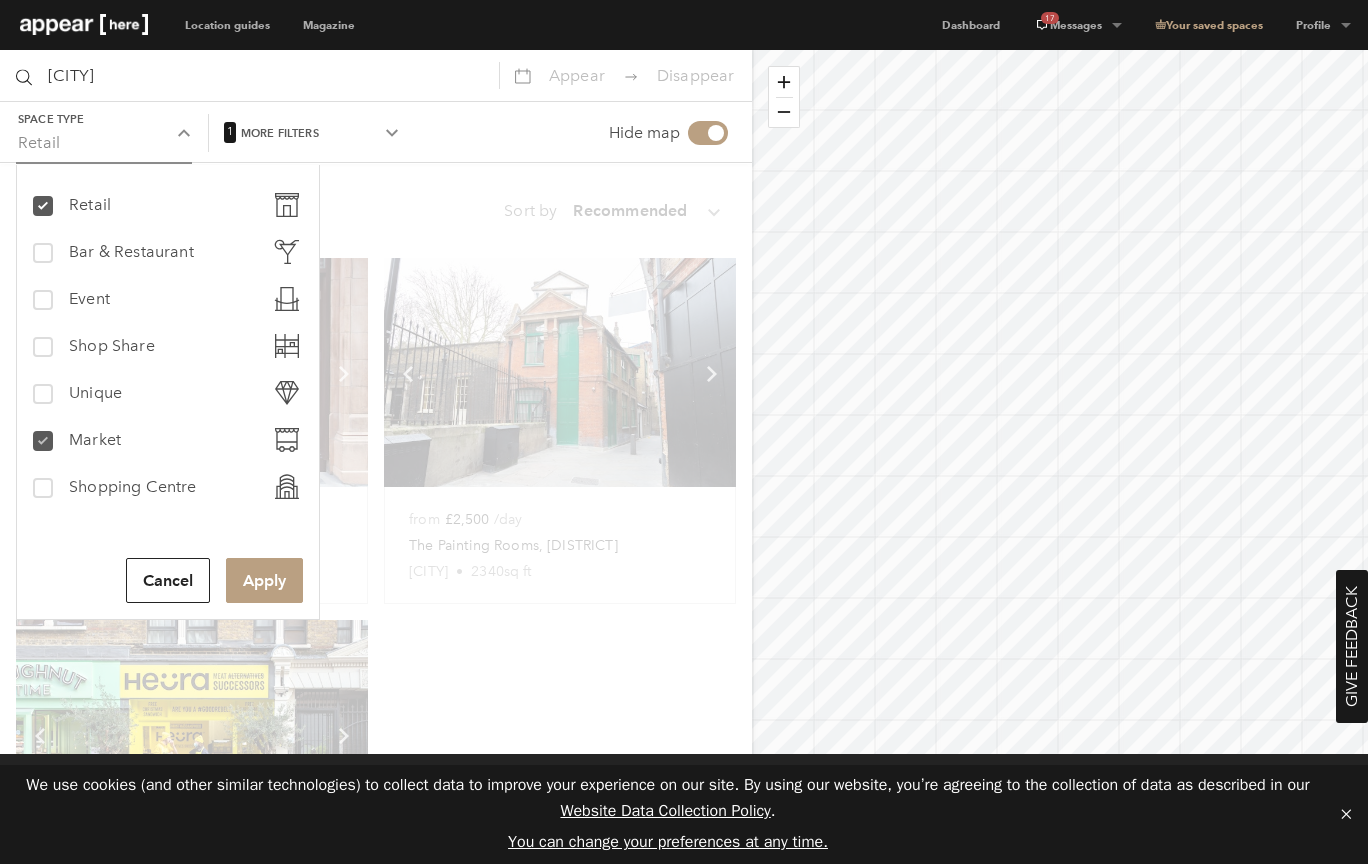 checkbox on "true" 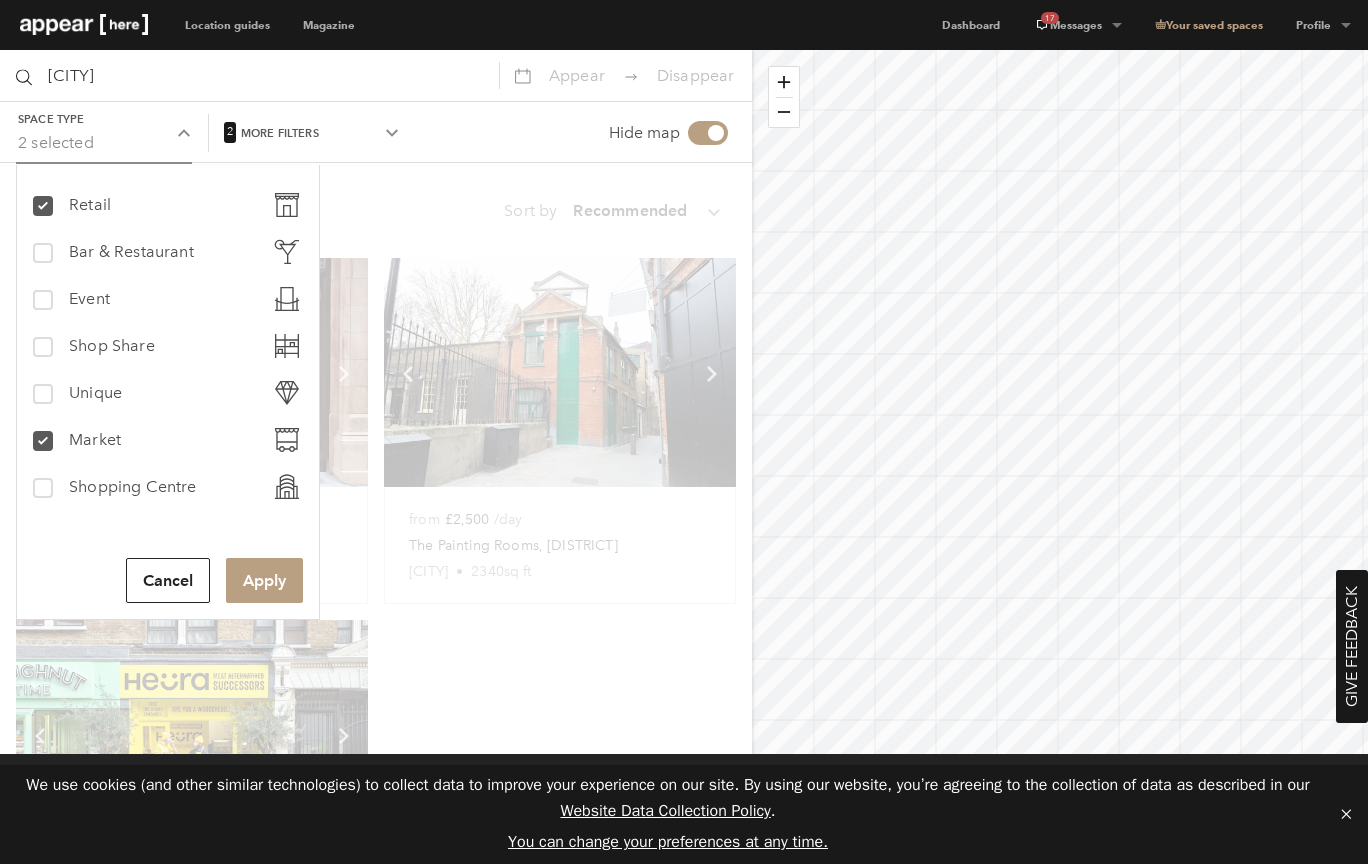 click on "retail Retail bar-restaurant Bar & Restaurant event Event shop-share Shop Share unique Unique market Market shopping_centre Shopping Centre" at bounding box center (168, 349) 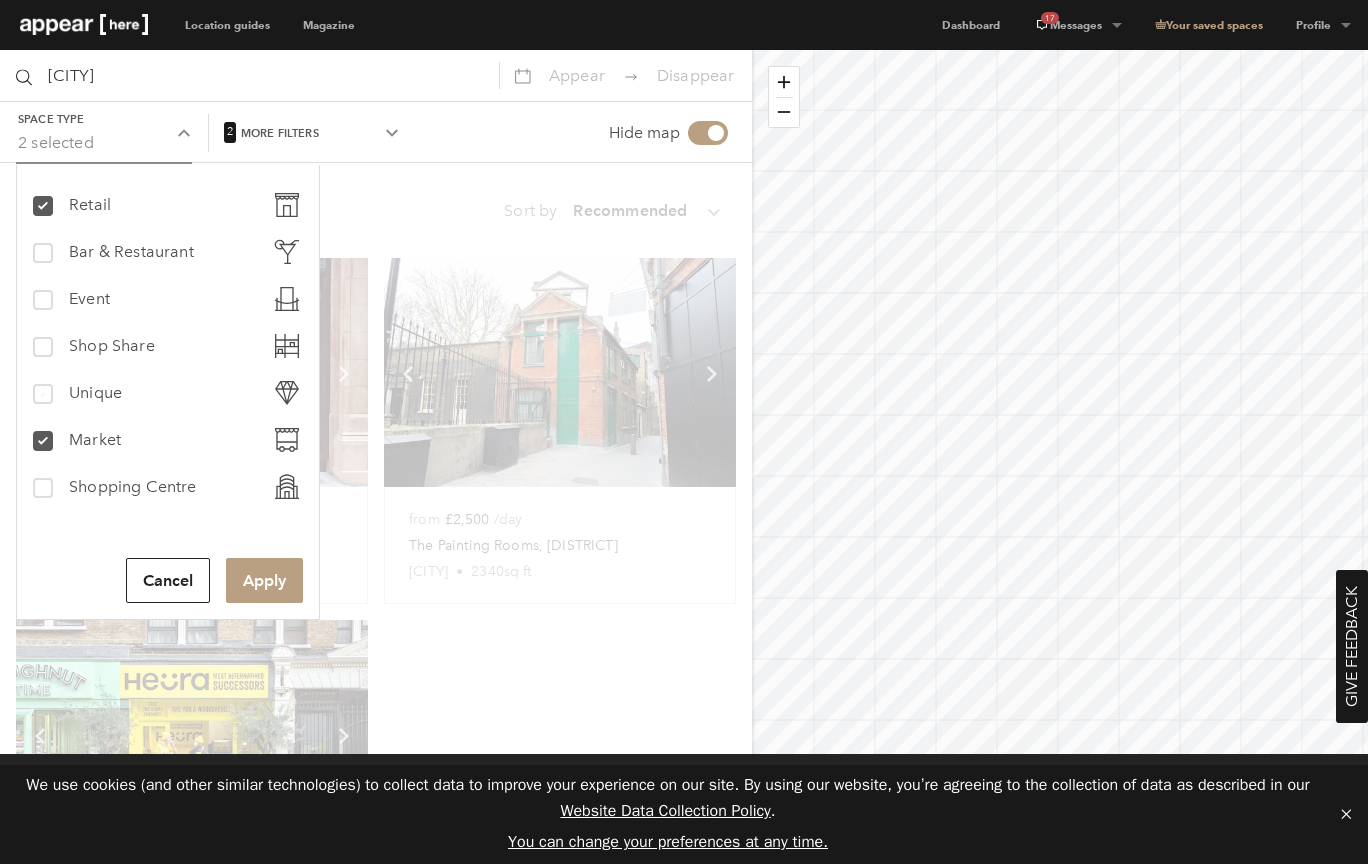 click on "Unique" at bounding box center [95, 393] 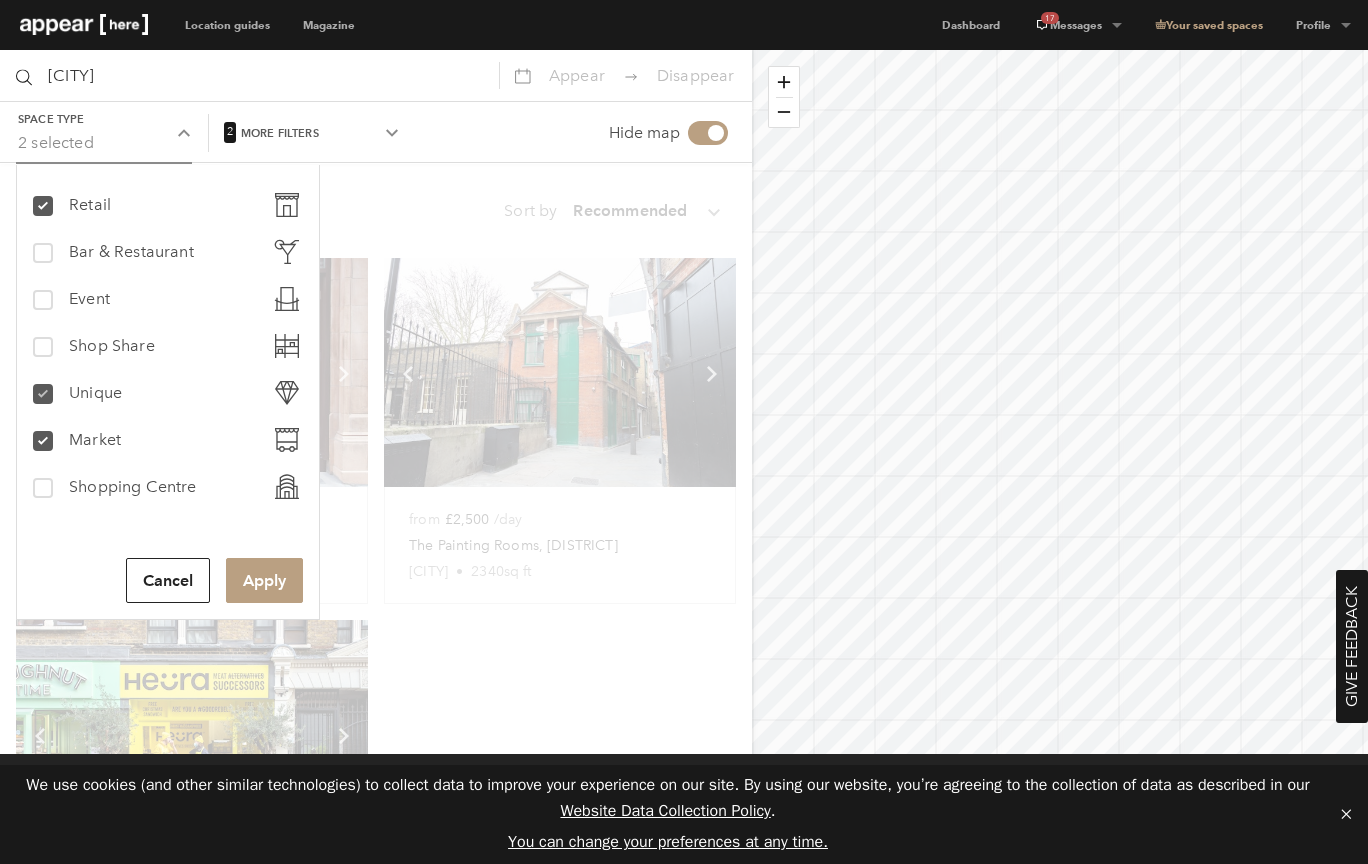 checkbox on "true" 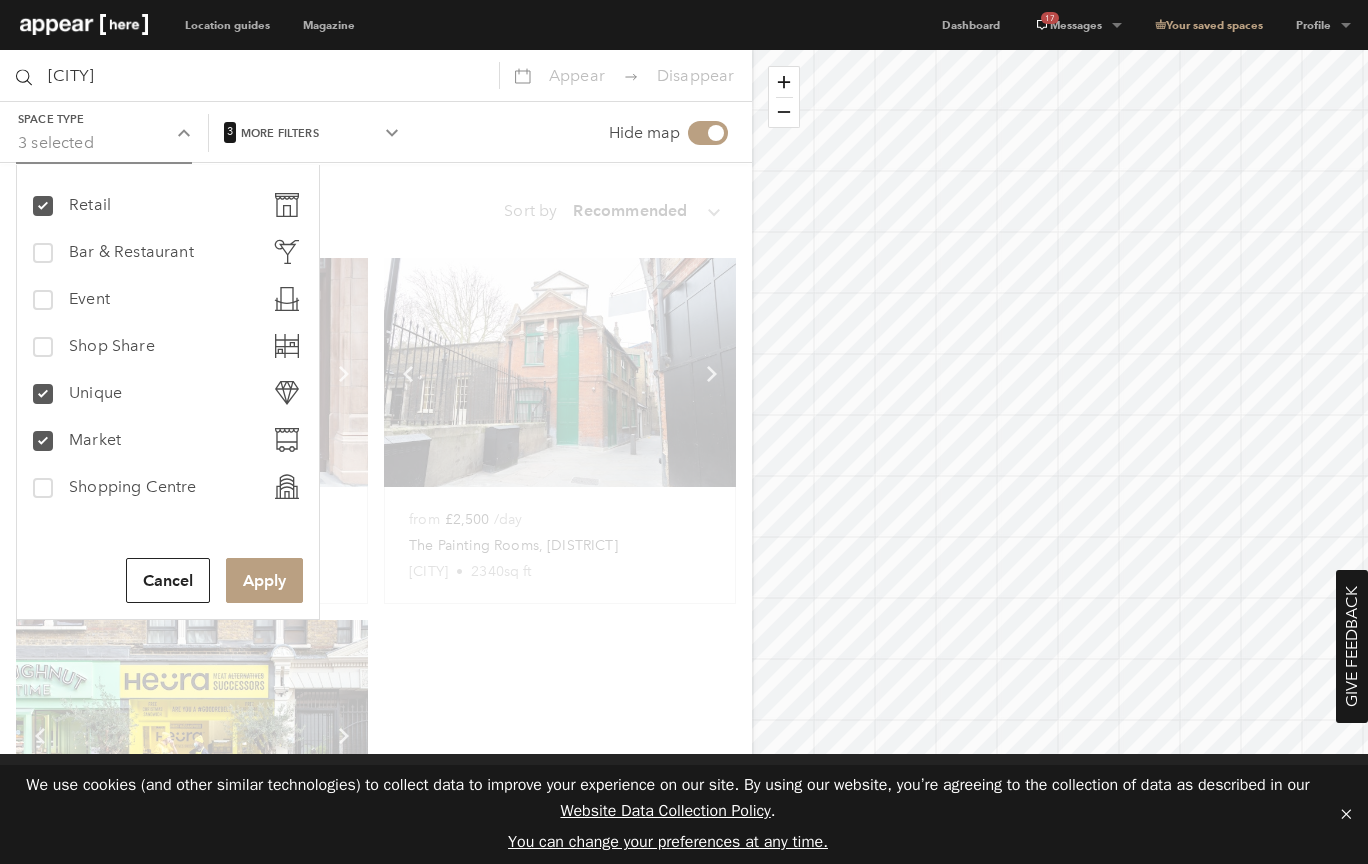 click on "Space type 3 selected Chevron-up retail Retail bar-restaurant Bar & Restaurant event Event shop-share Shop Share unique Unique market Market shopping_centre Shopping Centre Cancel Apply 3 More filters Chevron-up" at bounding box center [298, 133] 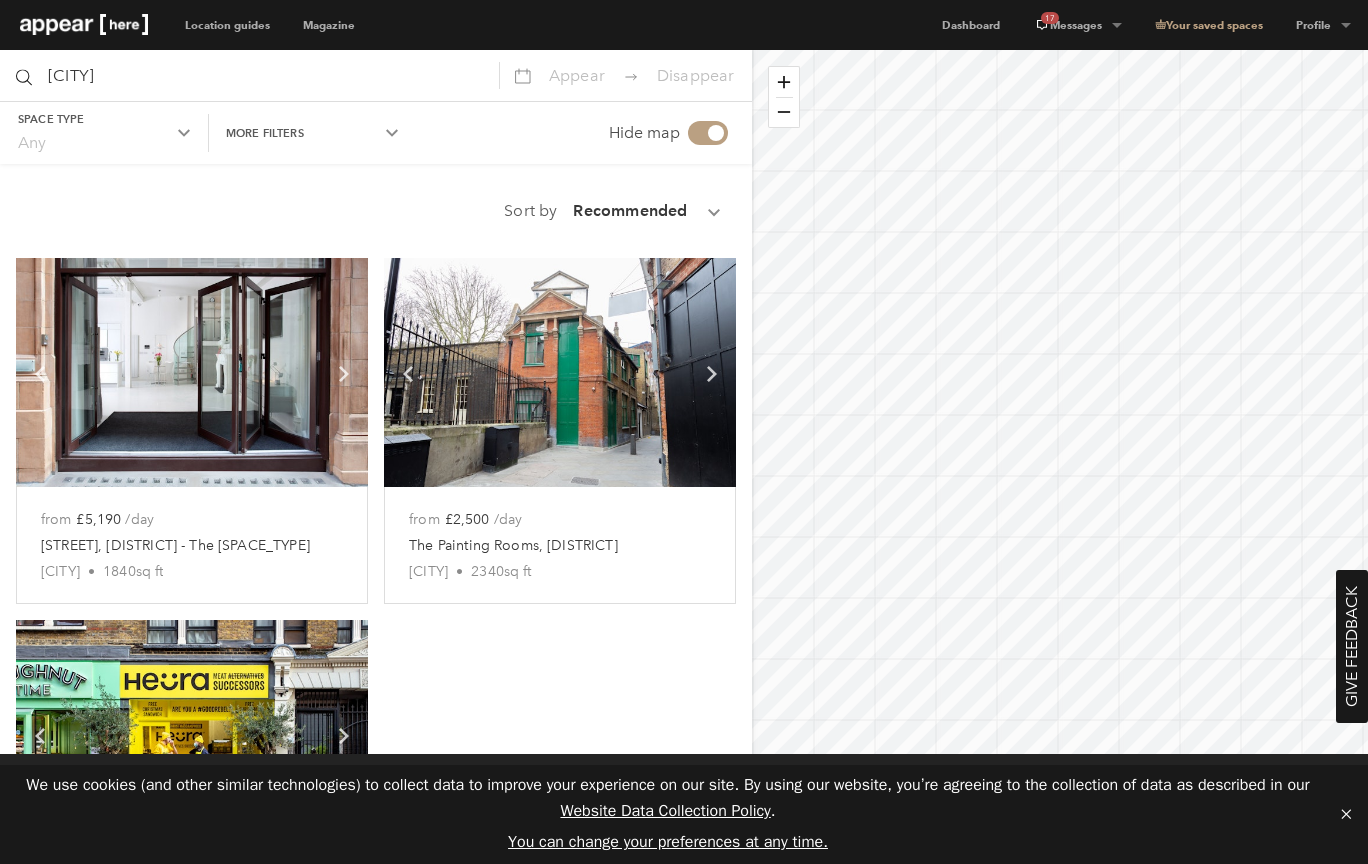 click on "Appear" at bounding box center [577, 75] 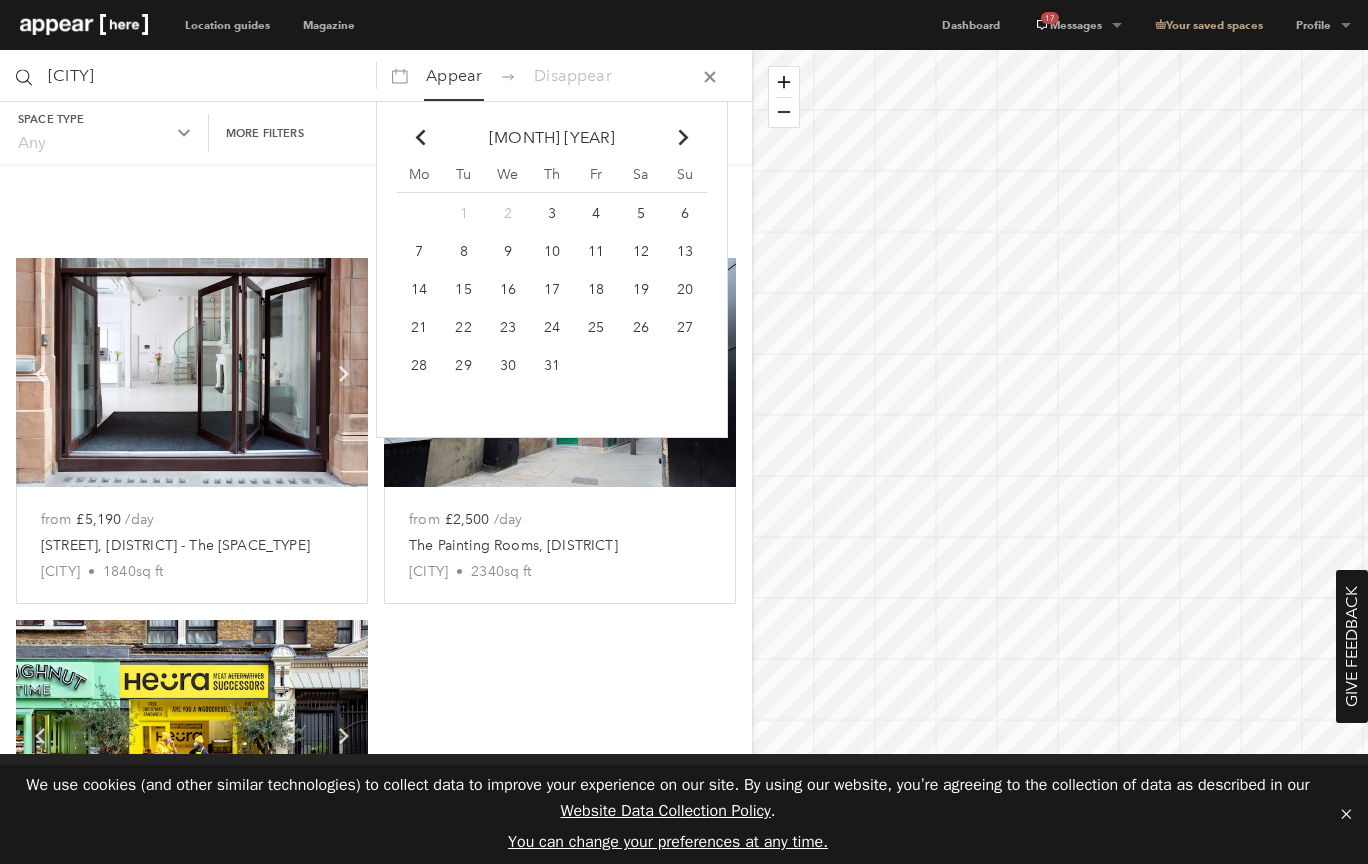 click on "Chevron-up" at bounding box center [684, 138] 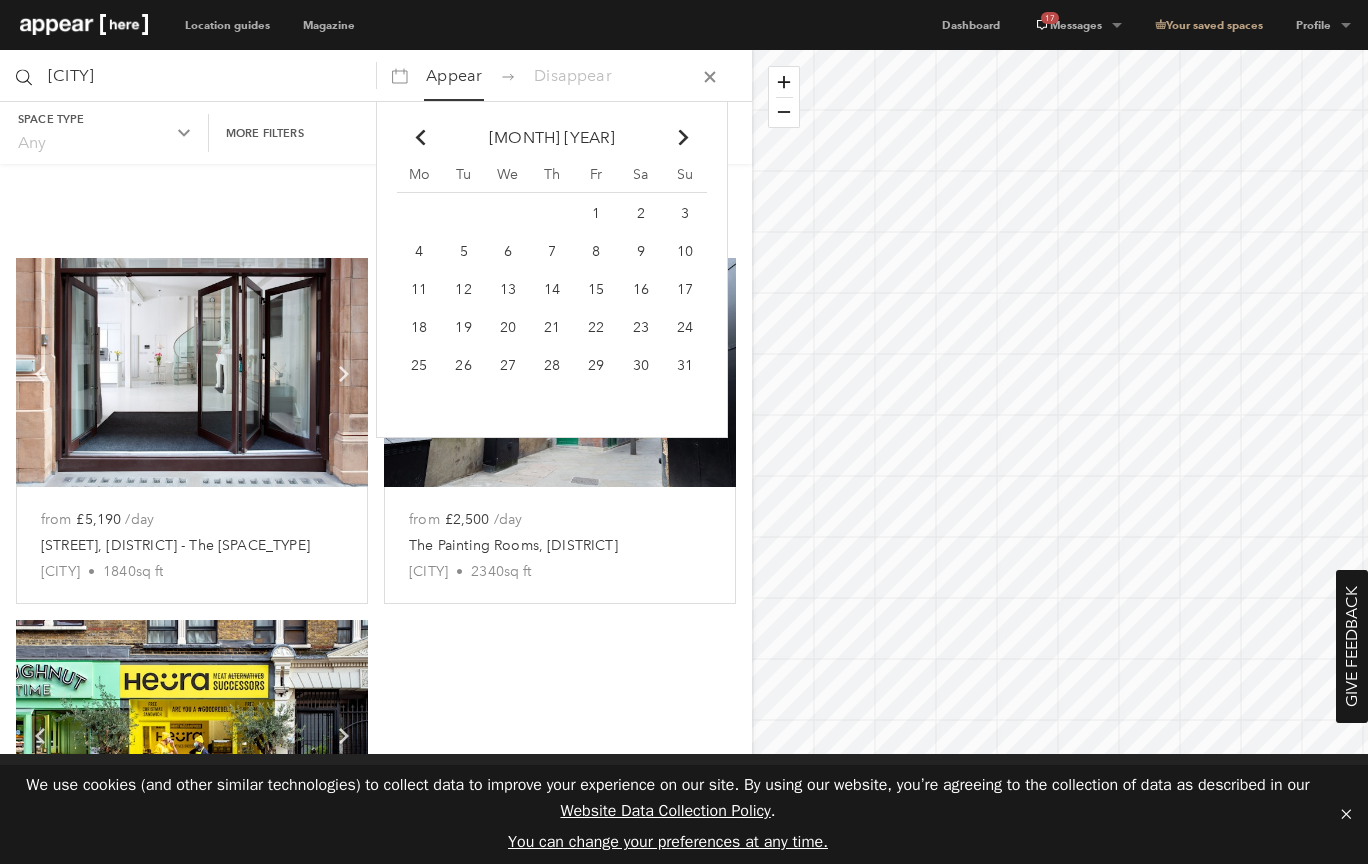 click at bounding box center (684, 138) 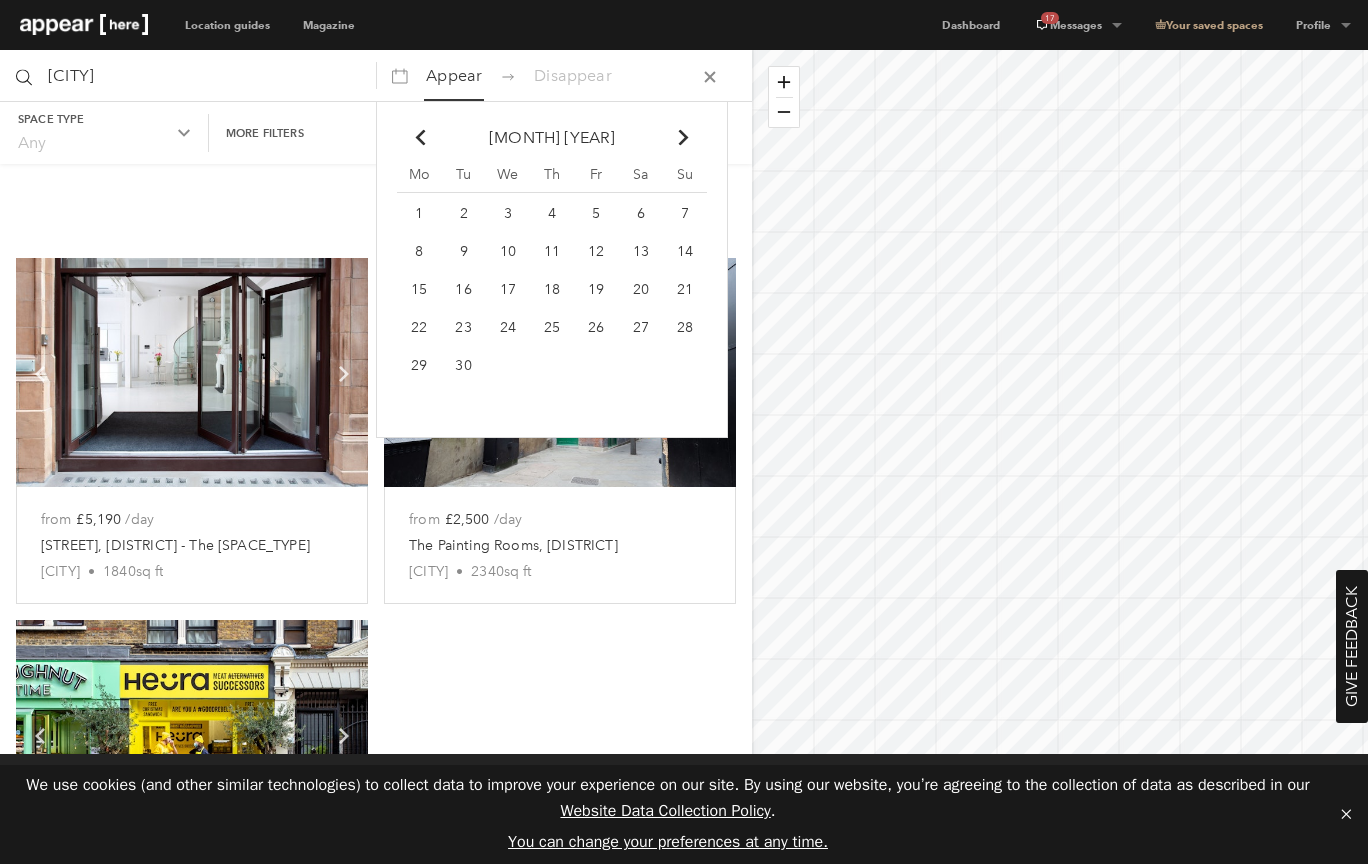 click at bounding box center (684, 138) 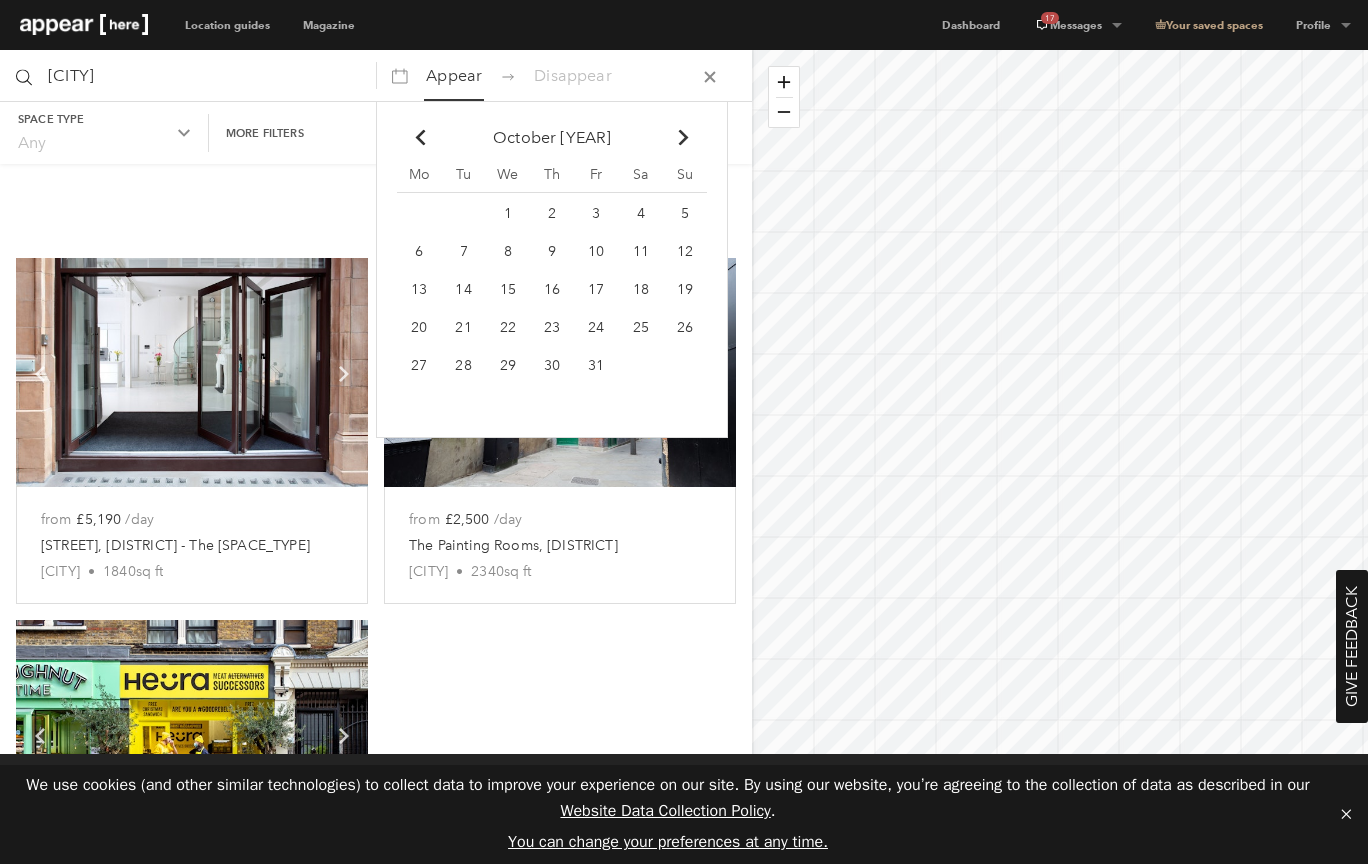 click at bounding box center (684, 138) 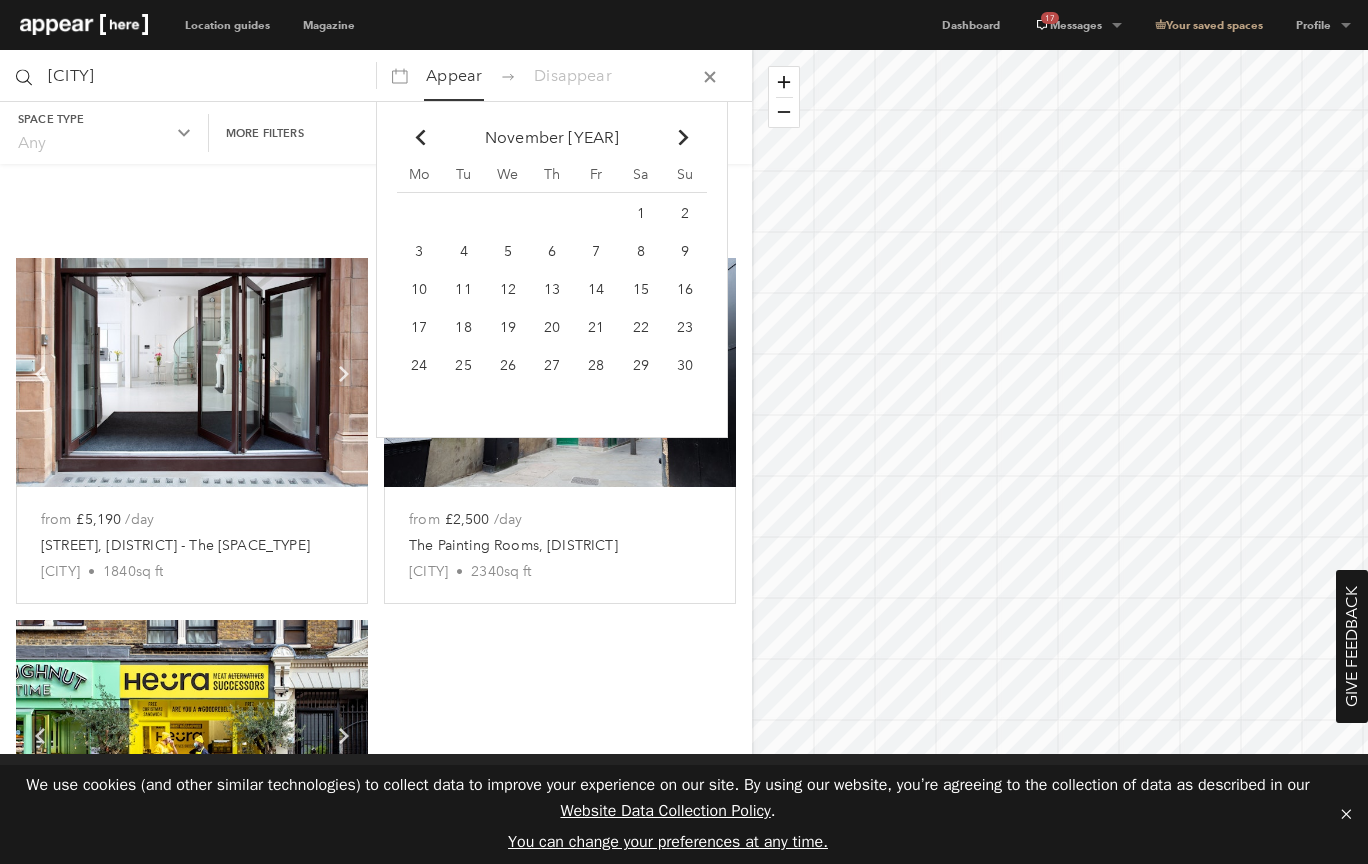 click on "1" at bounding box center (641, 213) 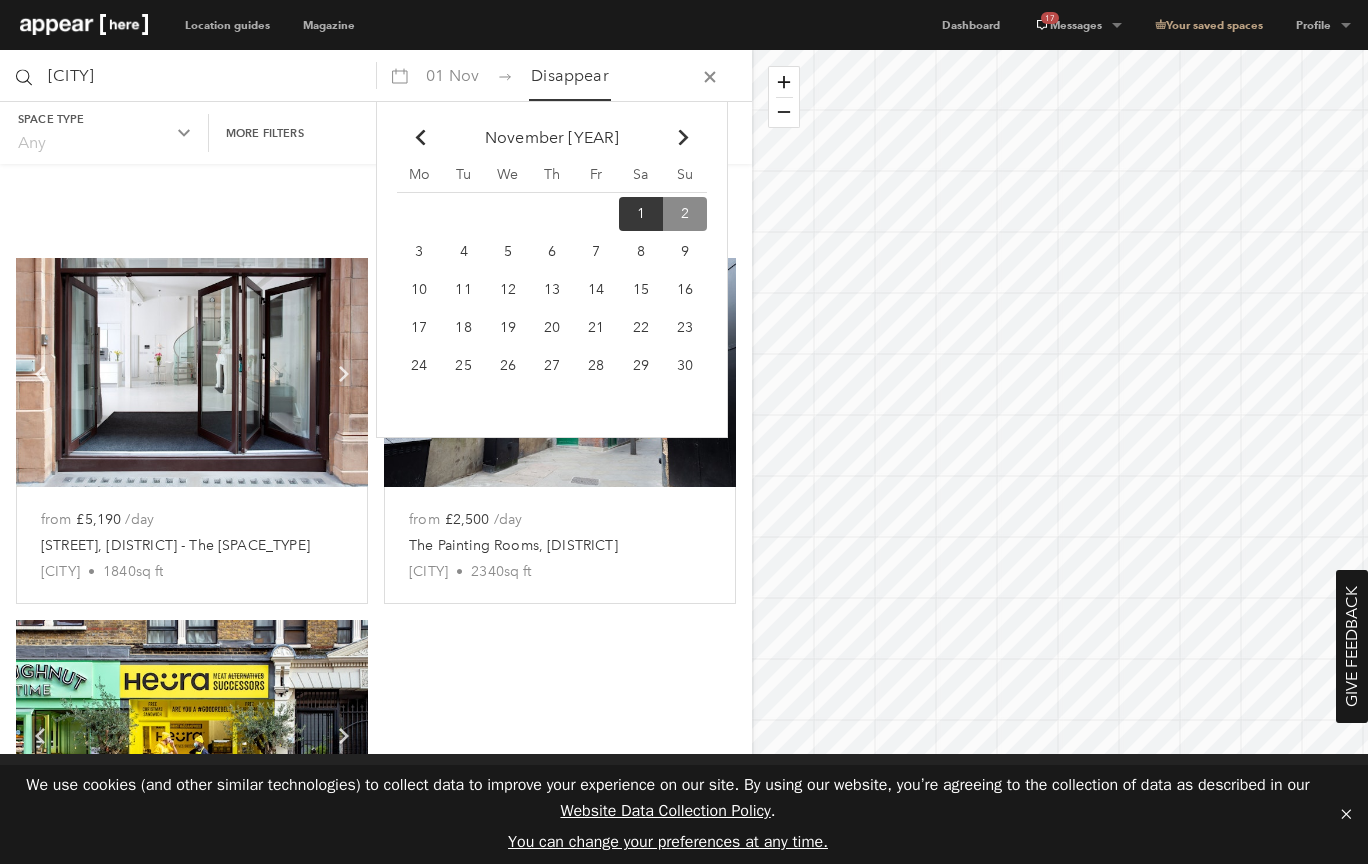 click on "Chevron-up" at bounding box center (684, 138) 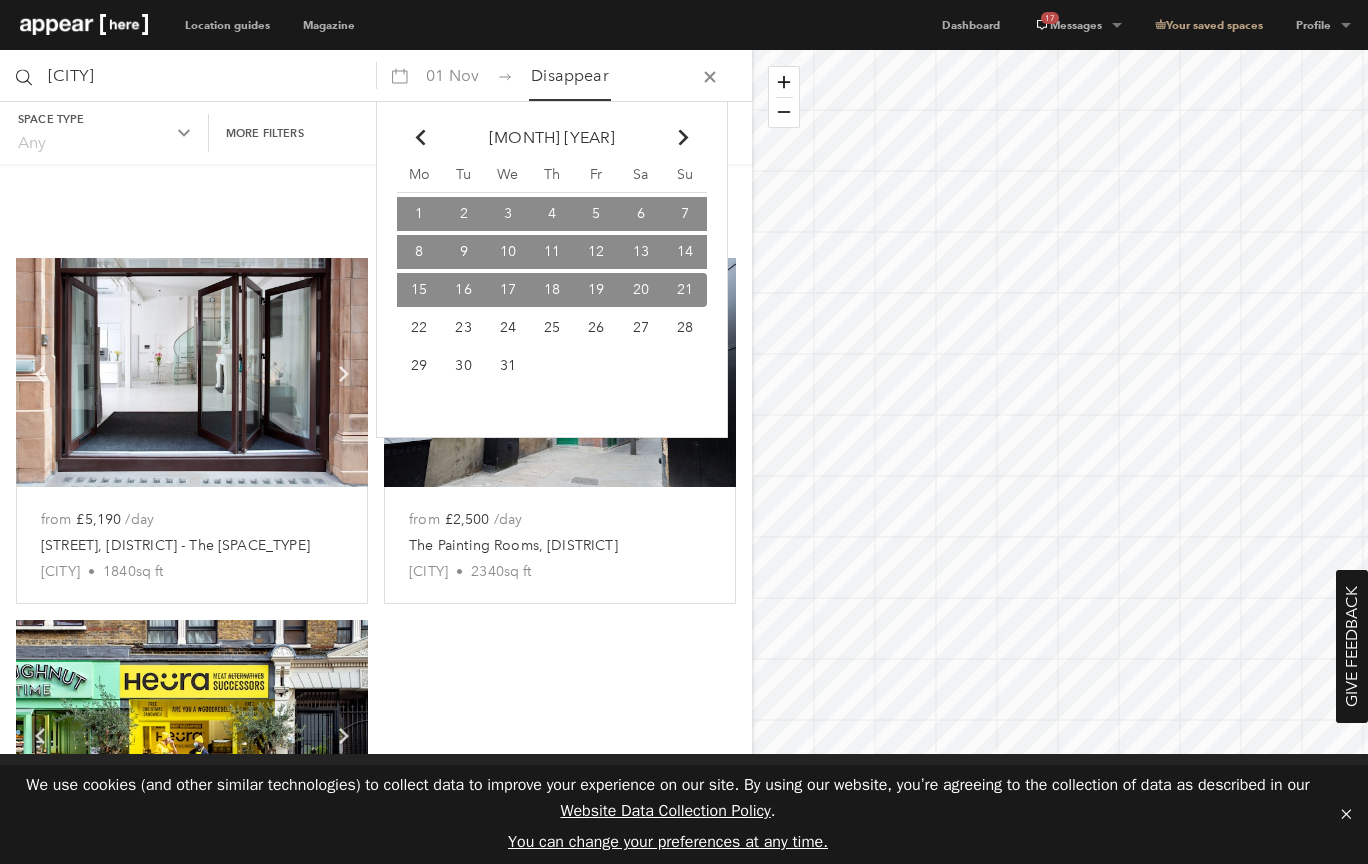 click on "21" at bounding box center (685, 290) 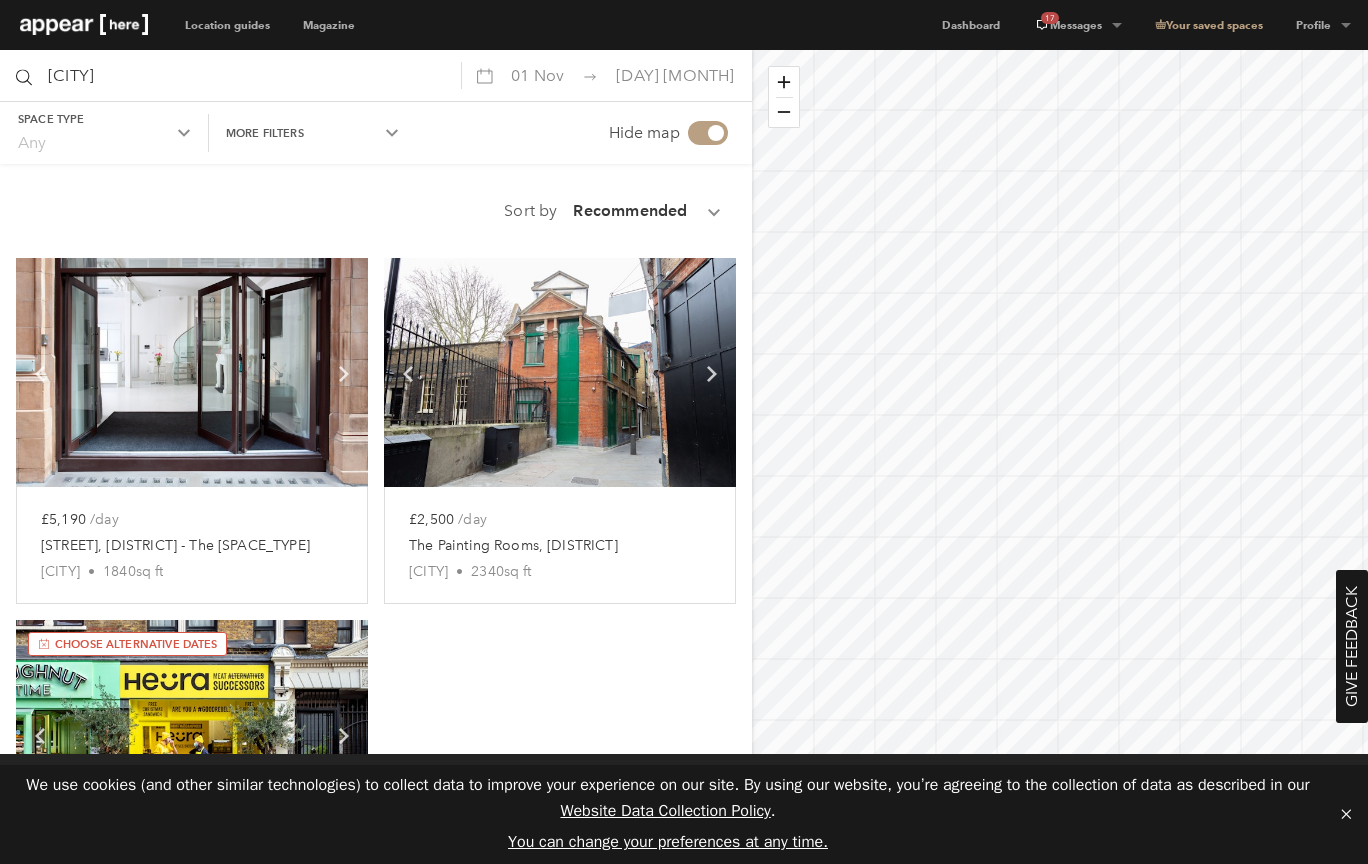 scroll, scrollTop: 0, scrollLeft: 0, axis: both 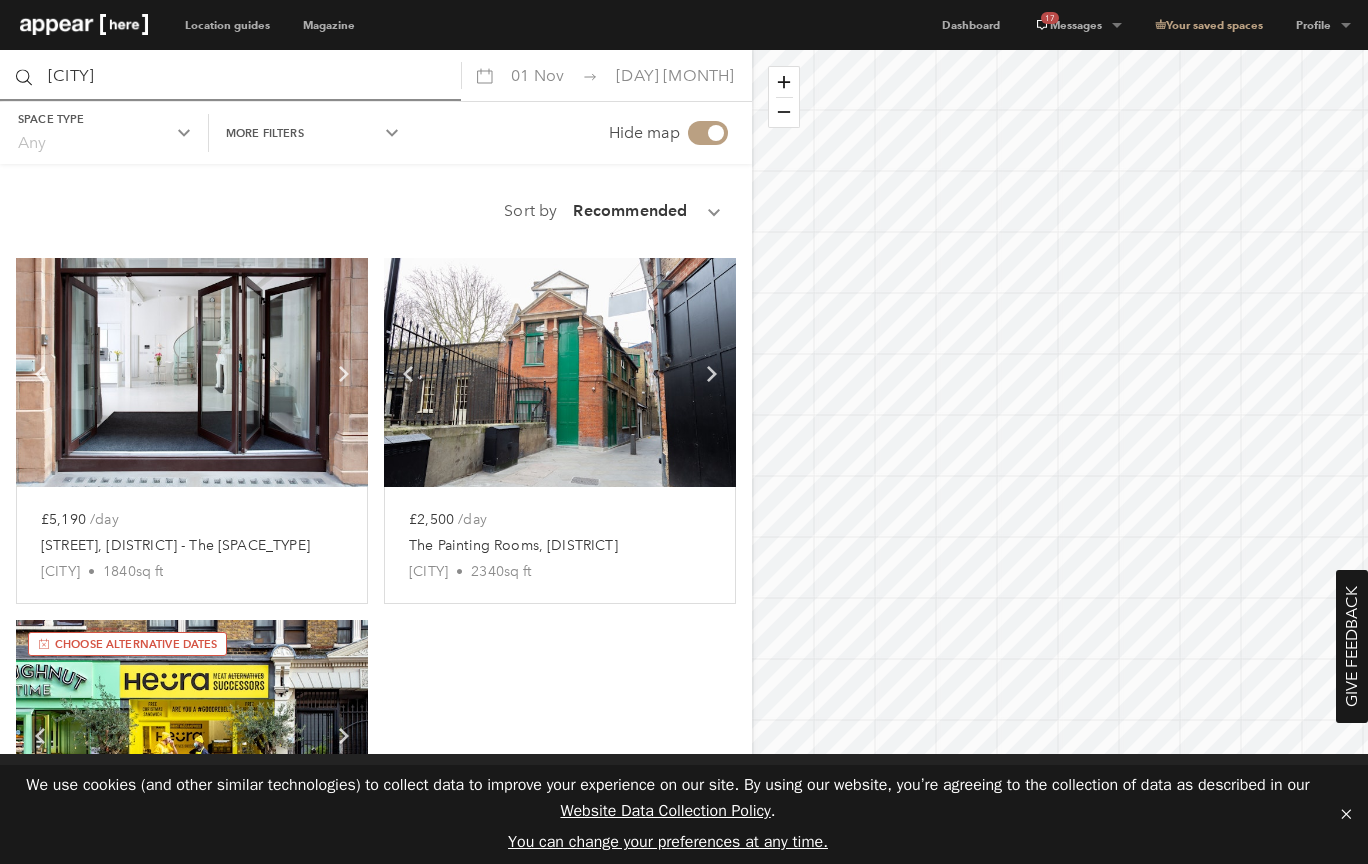 click on "[CITY]" at bounding box center (230, 75) 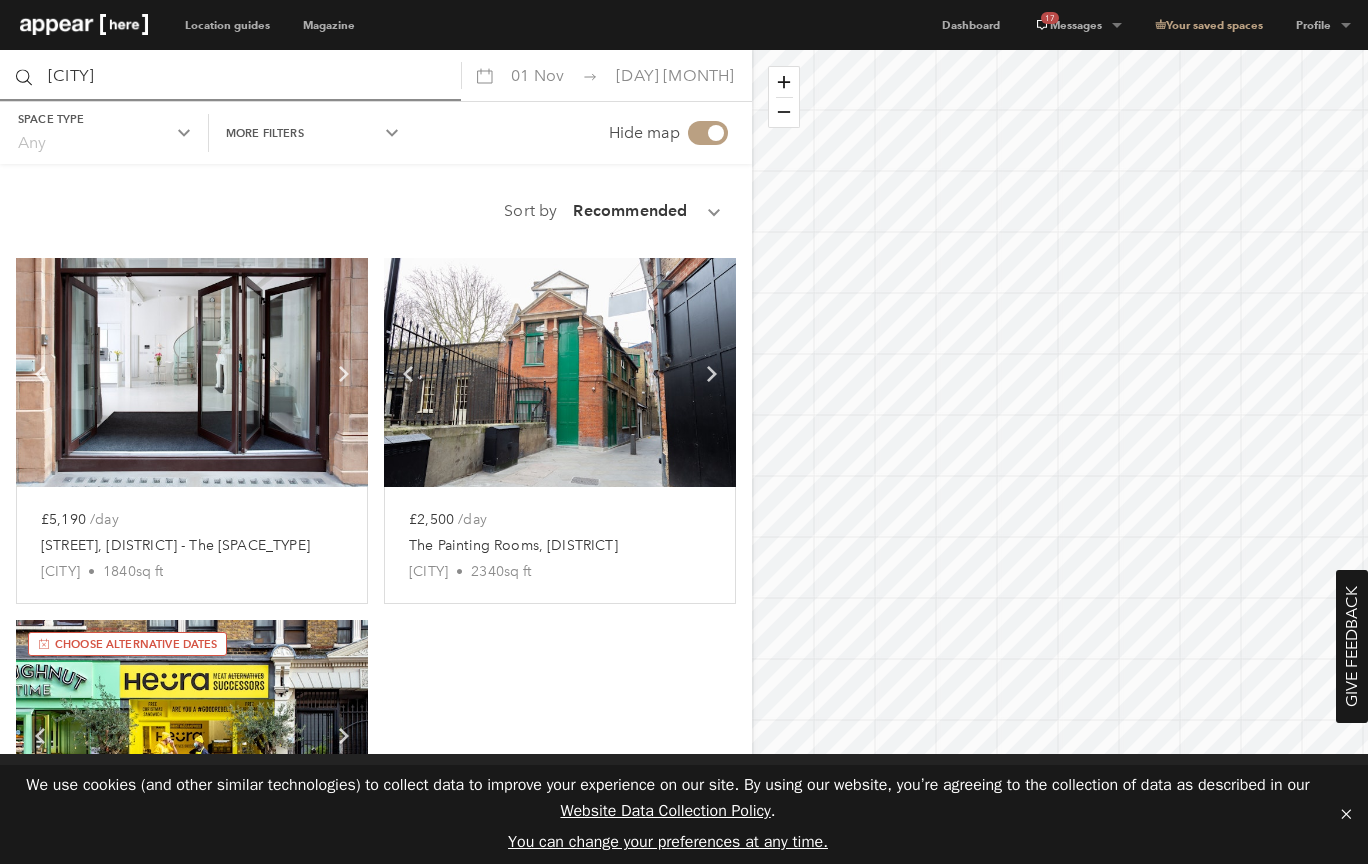 click on "Space type Any" at bounding box center [104, 133] 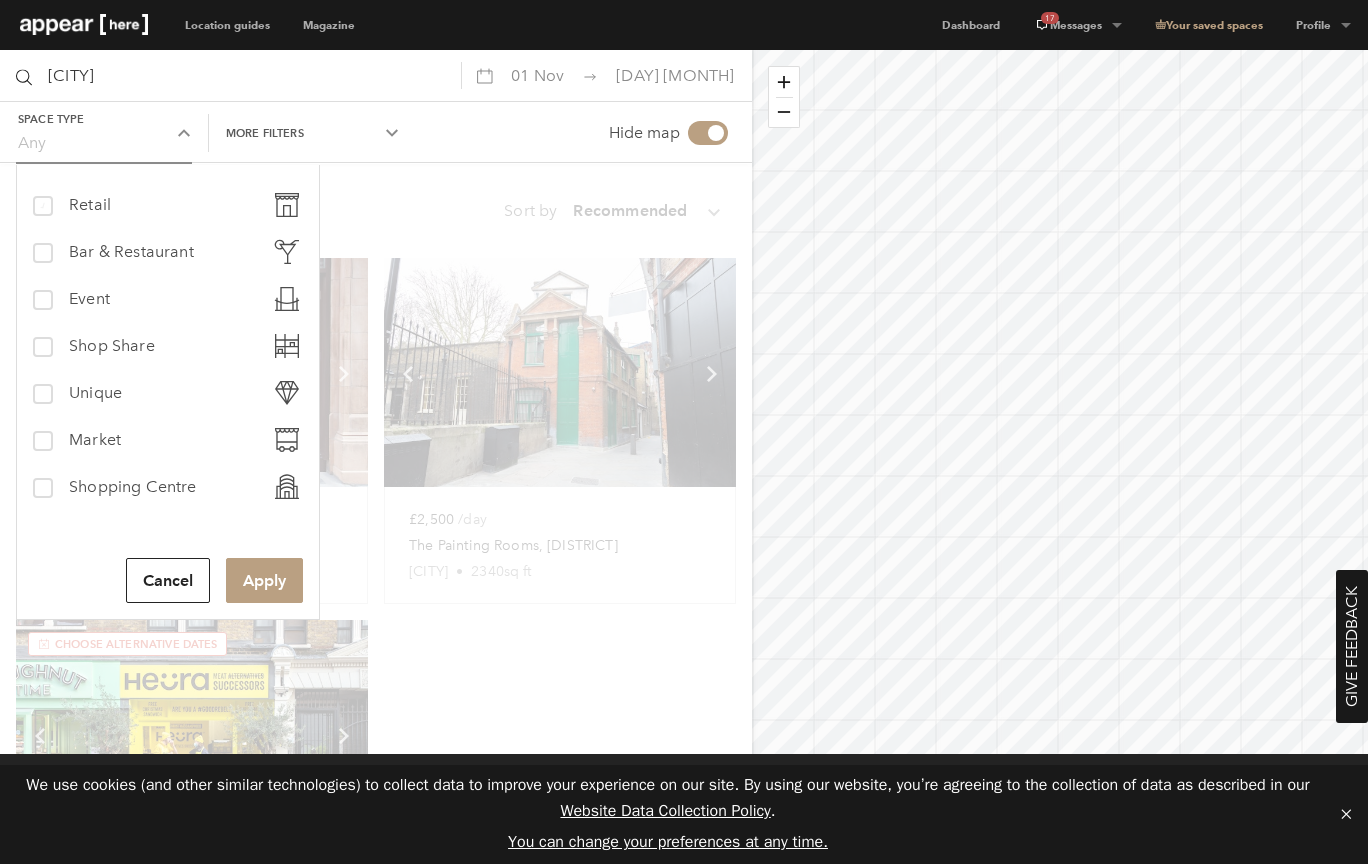 click at bounding box center (207, 205) 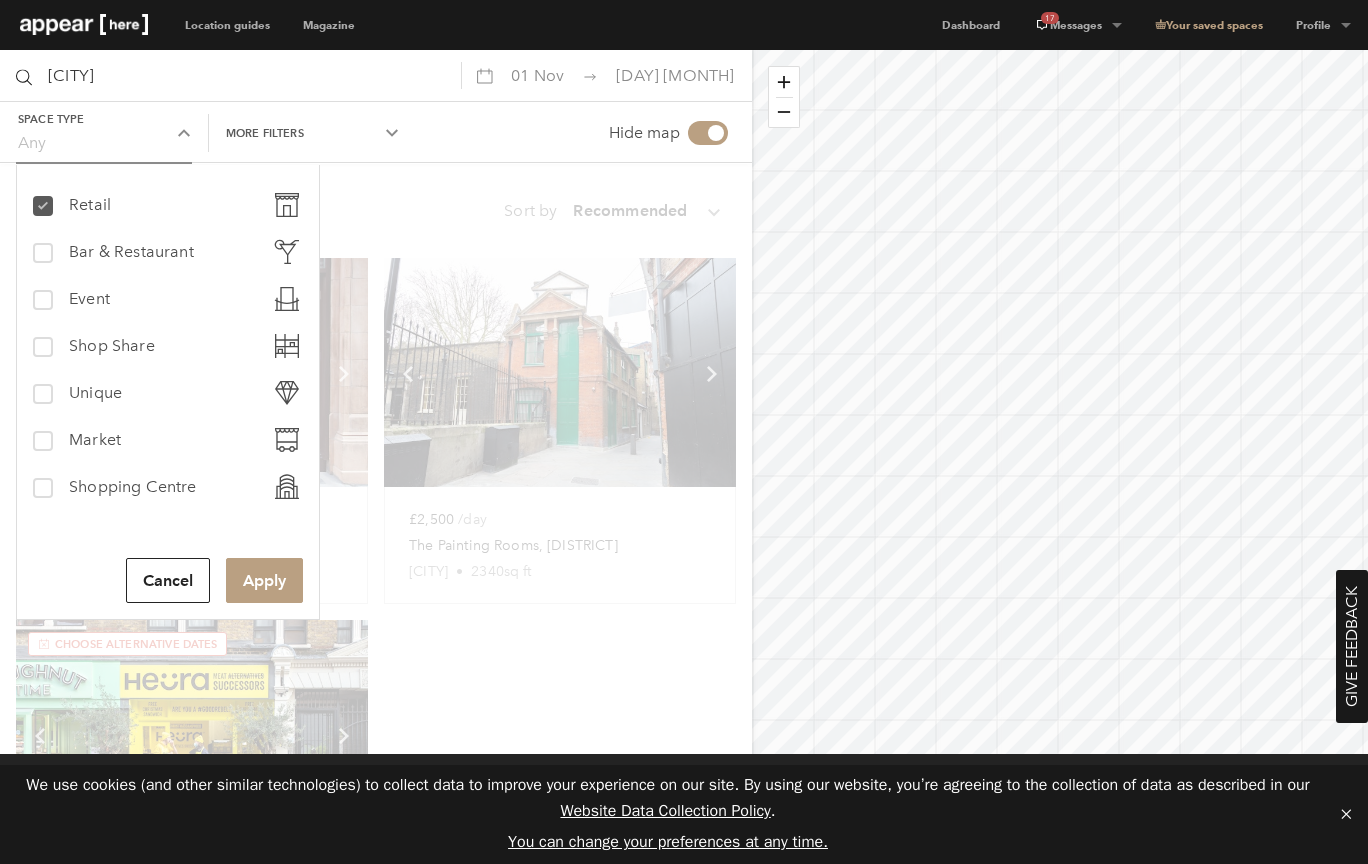 checkbox on "true" 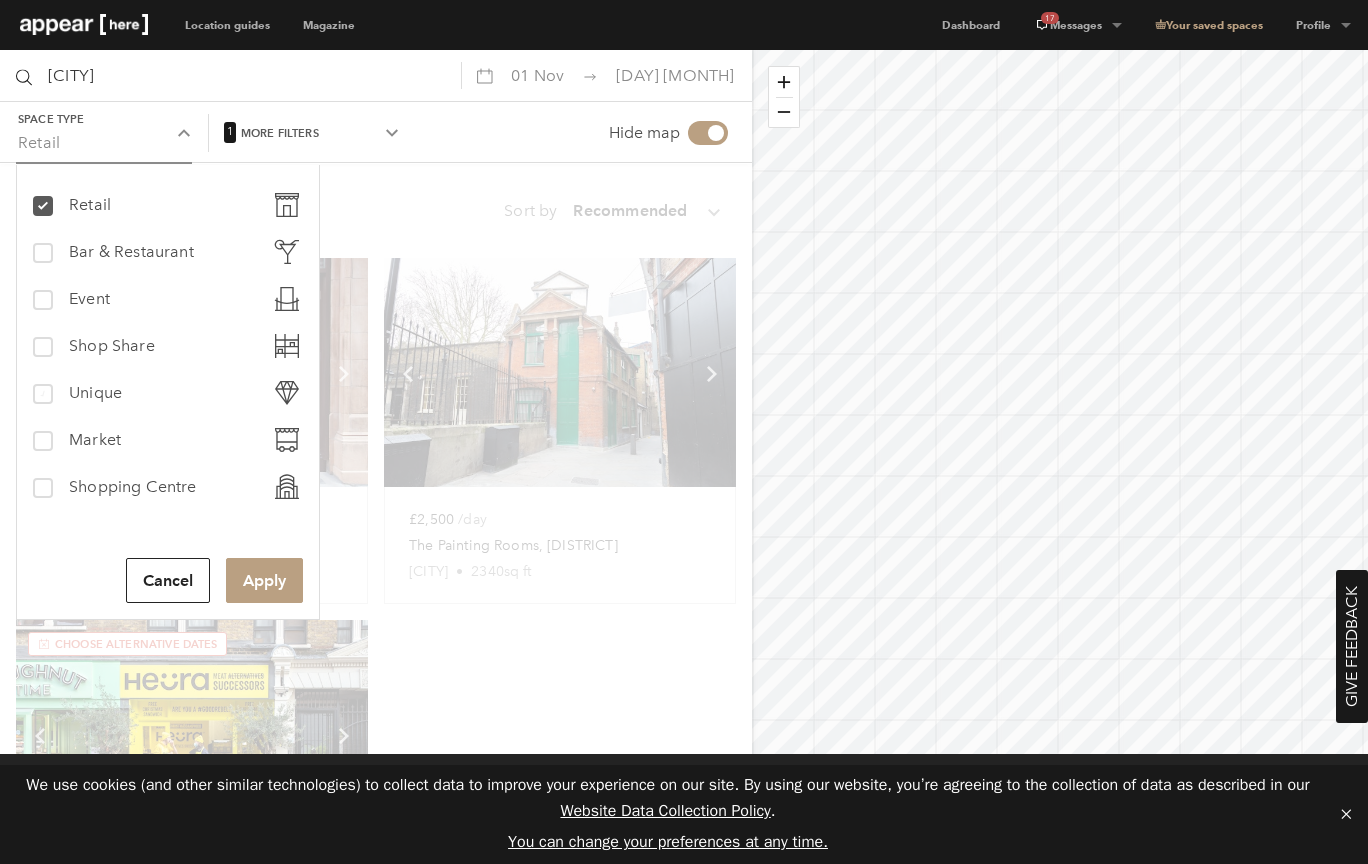 click on "Unique" at bounding box center [95, 393] 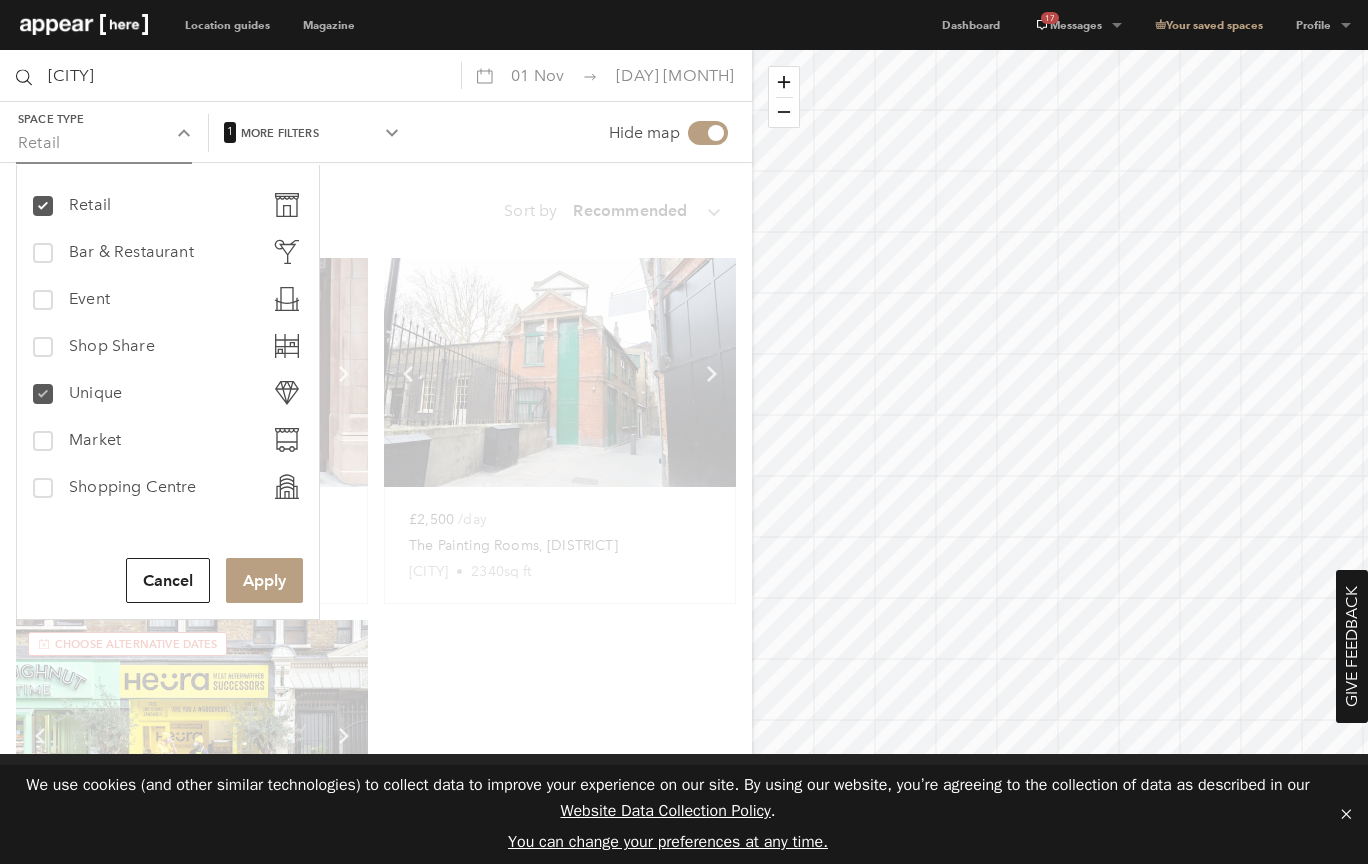 checkbox on "true" 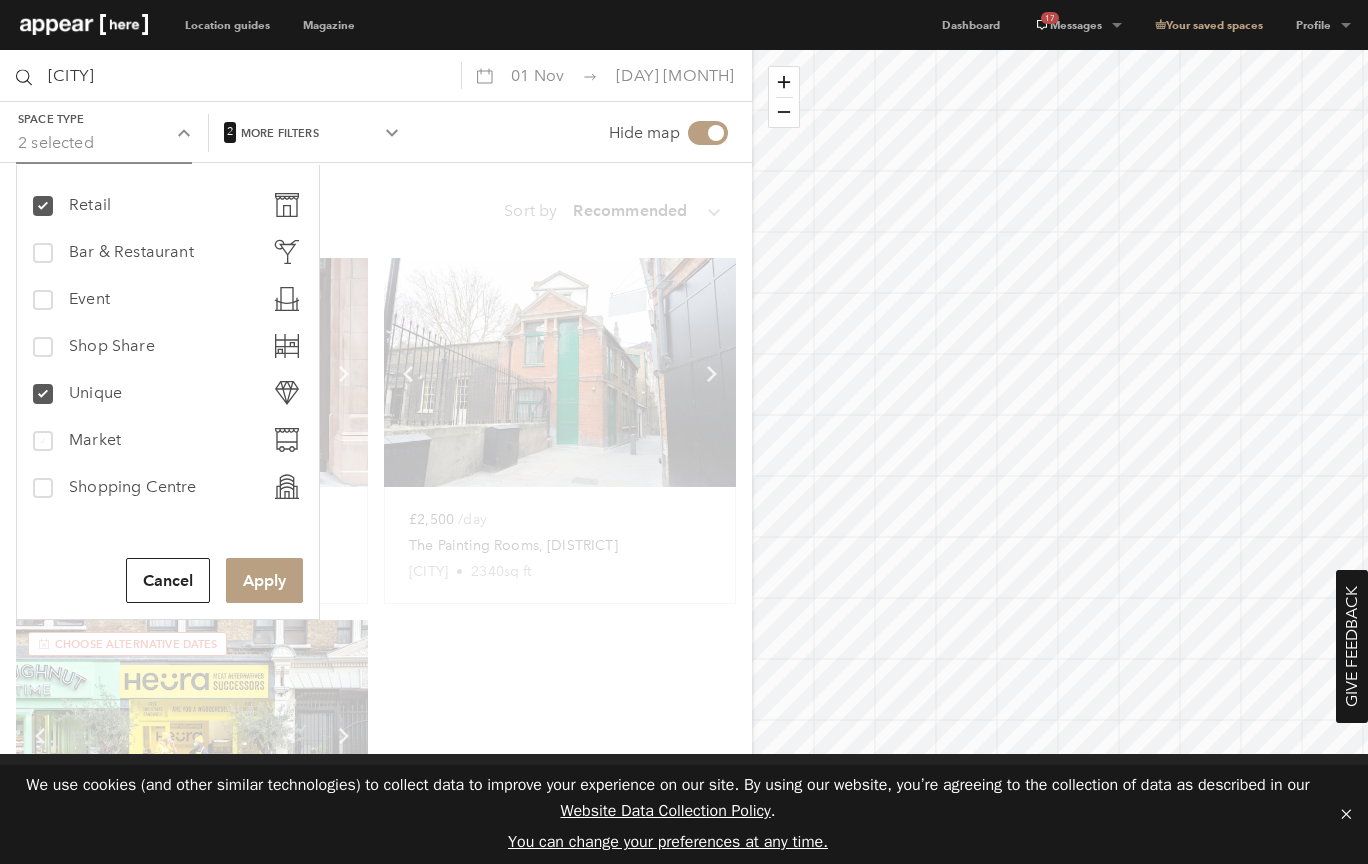 click on "Market" at bounding box center [95, 440] 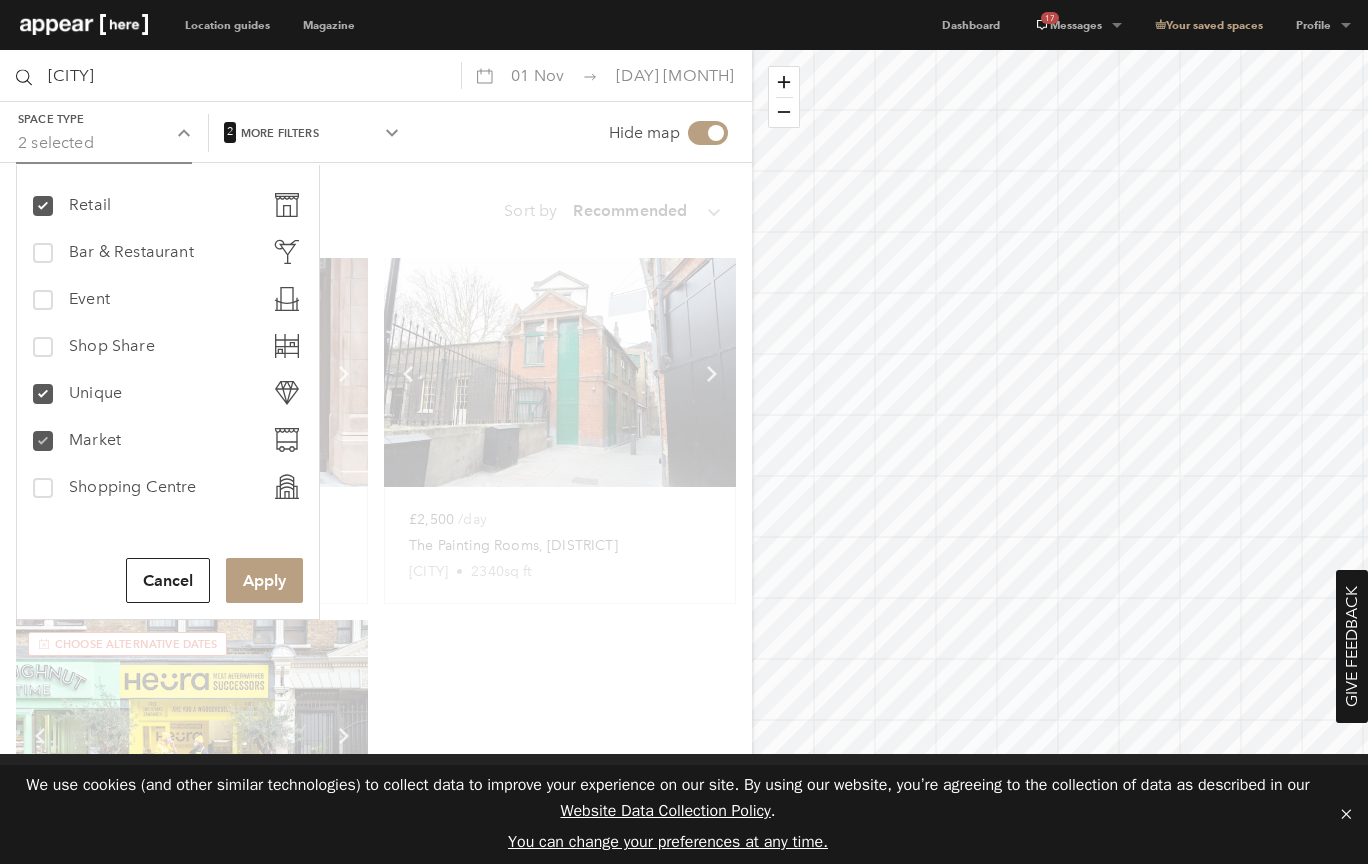 checkbox on "true" 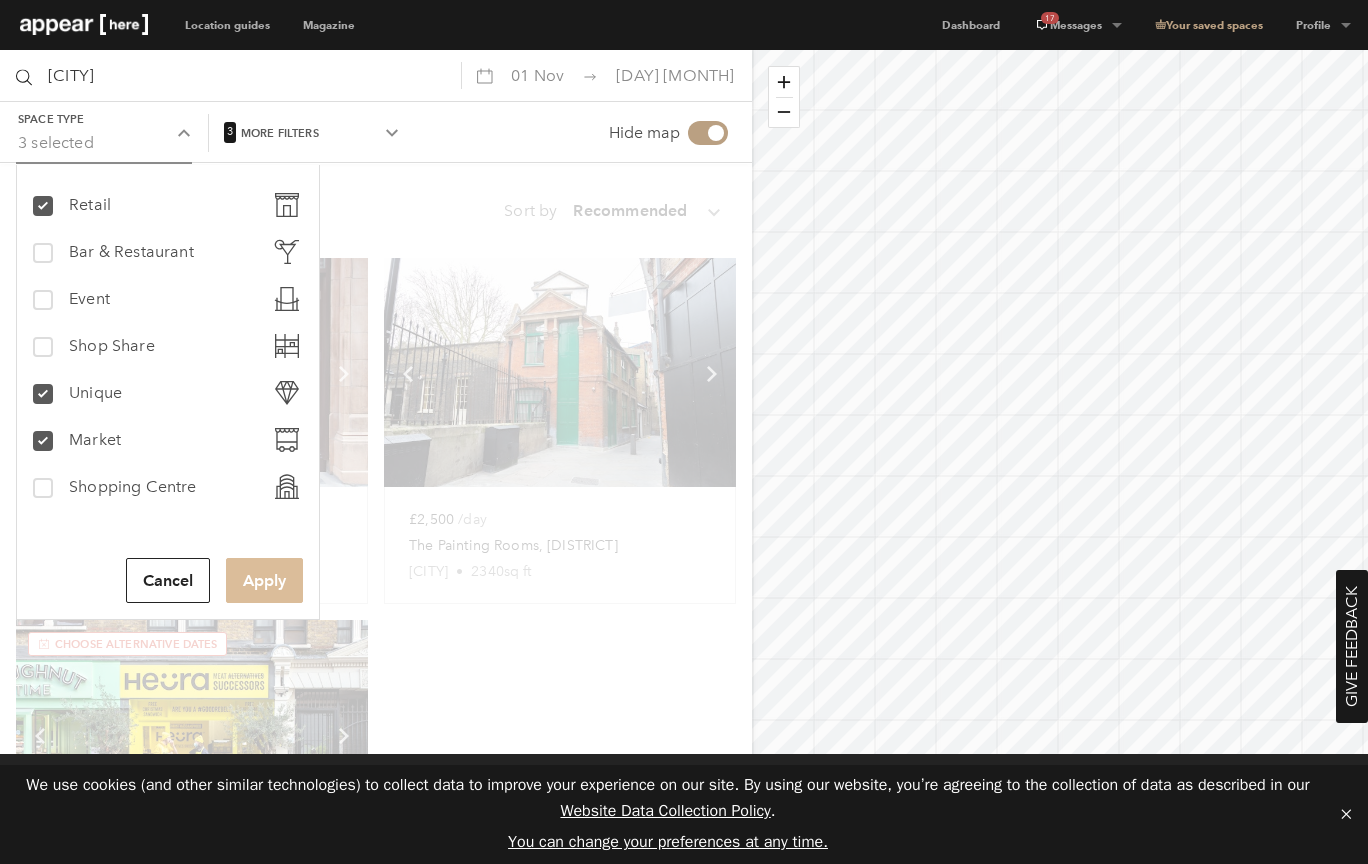 click on "Apply" at bounding box center [264, 580] 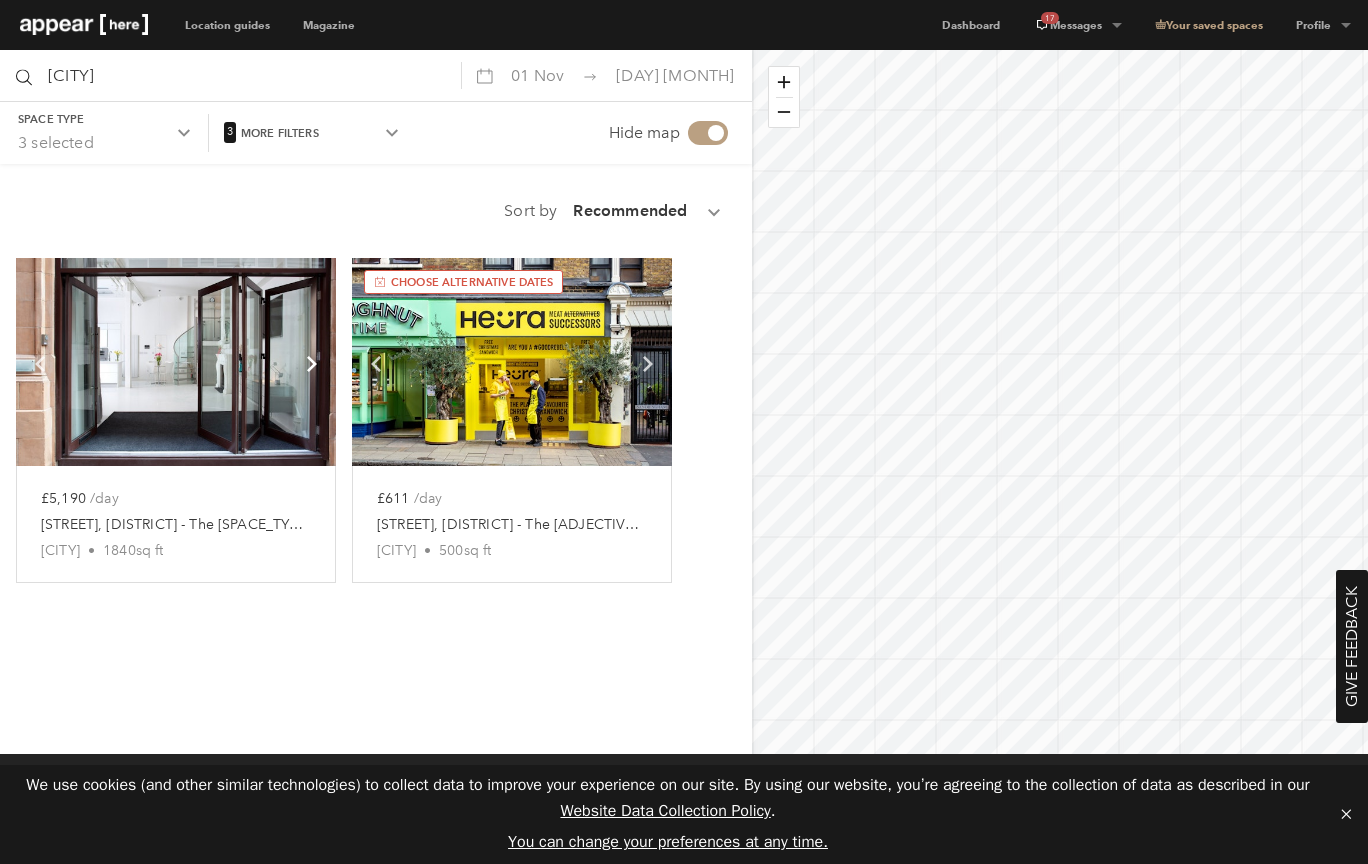 scroll, scrollTop: 0, scrollLeft: 0, axis: both 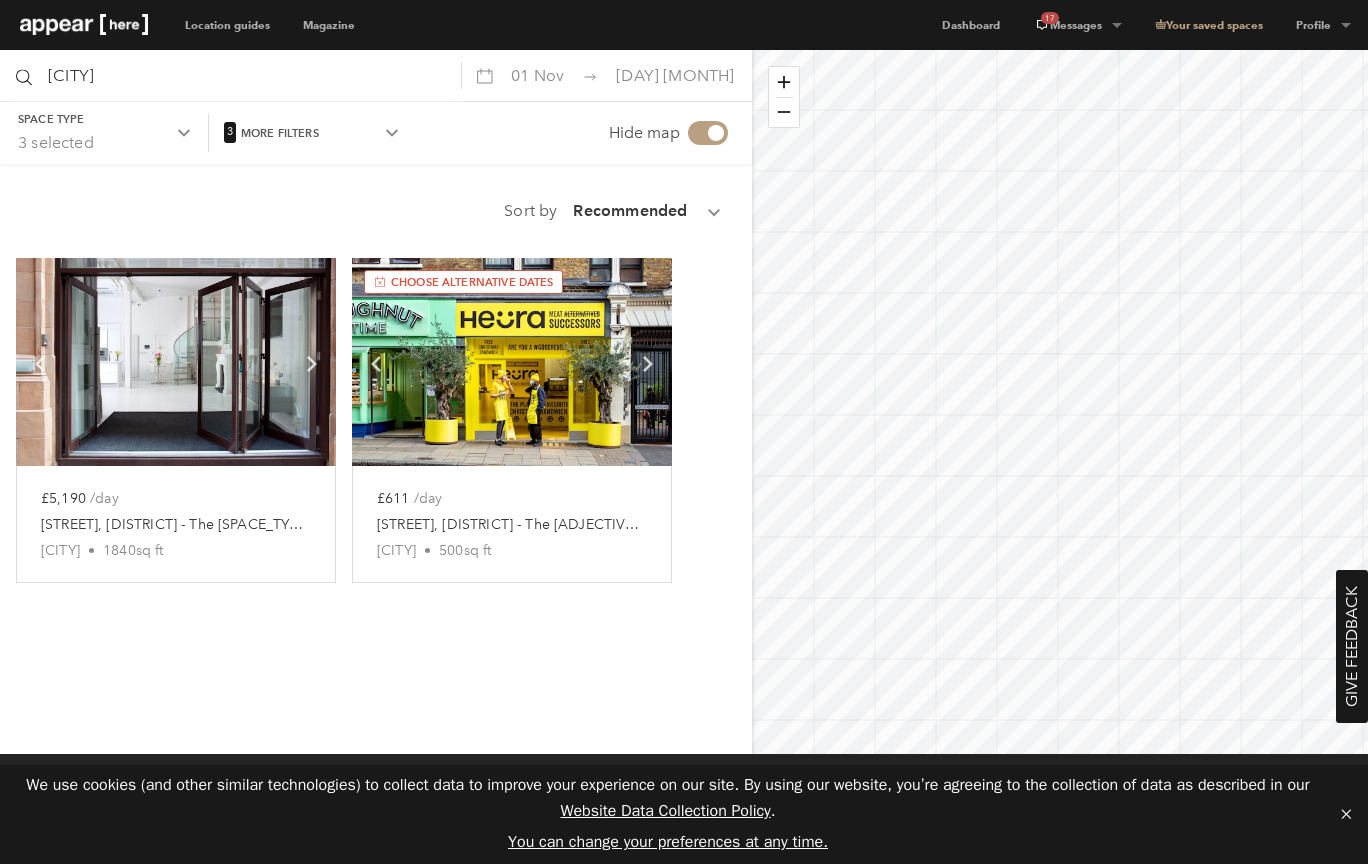 click on "[CITY]" at bounding box center [230, 75] 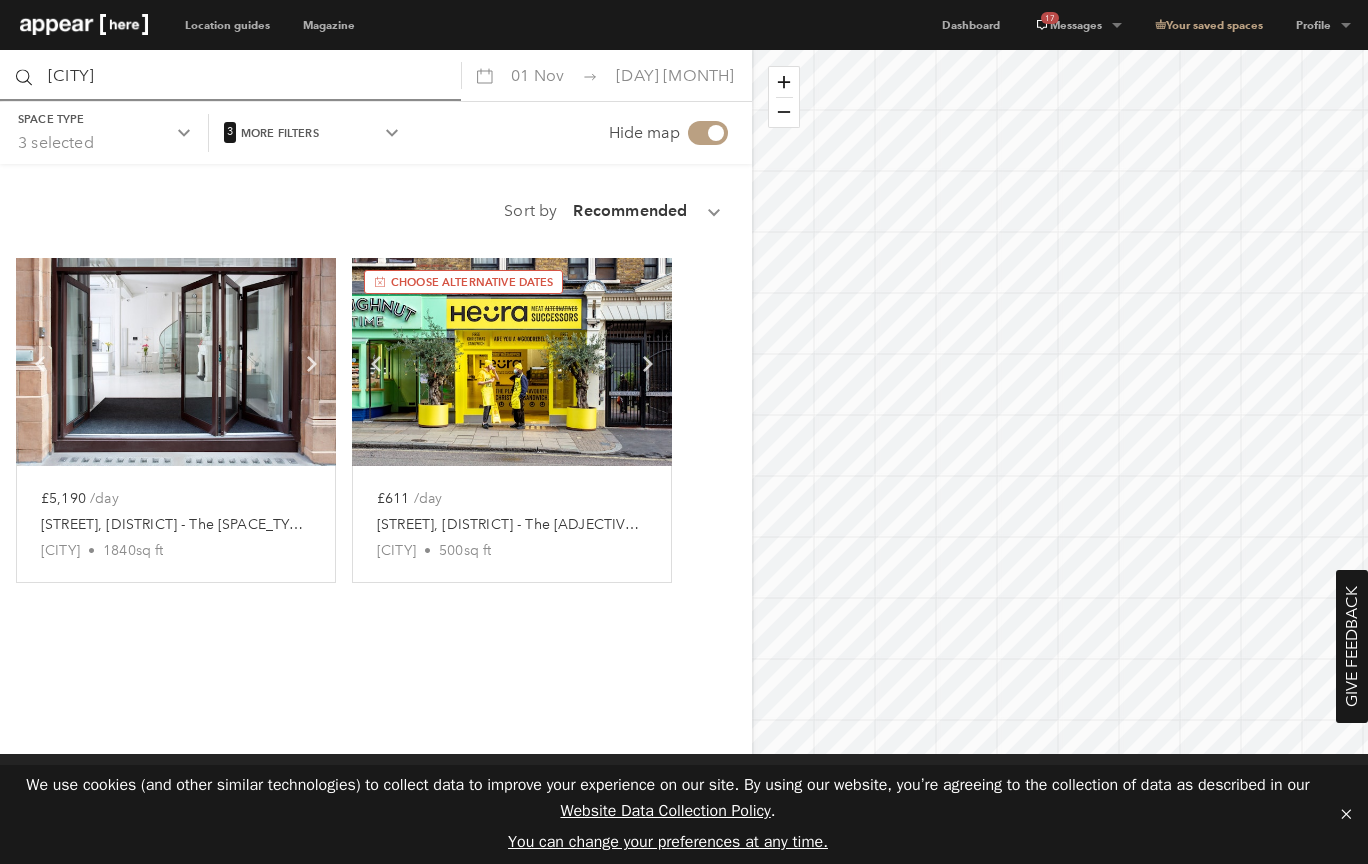 click on "[CITY]" at bounding box center [230, 75] 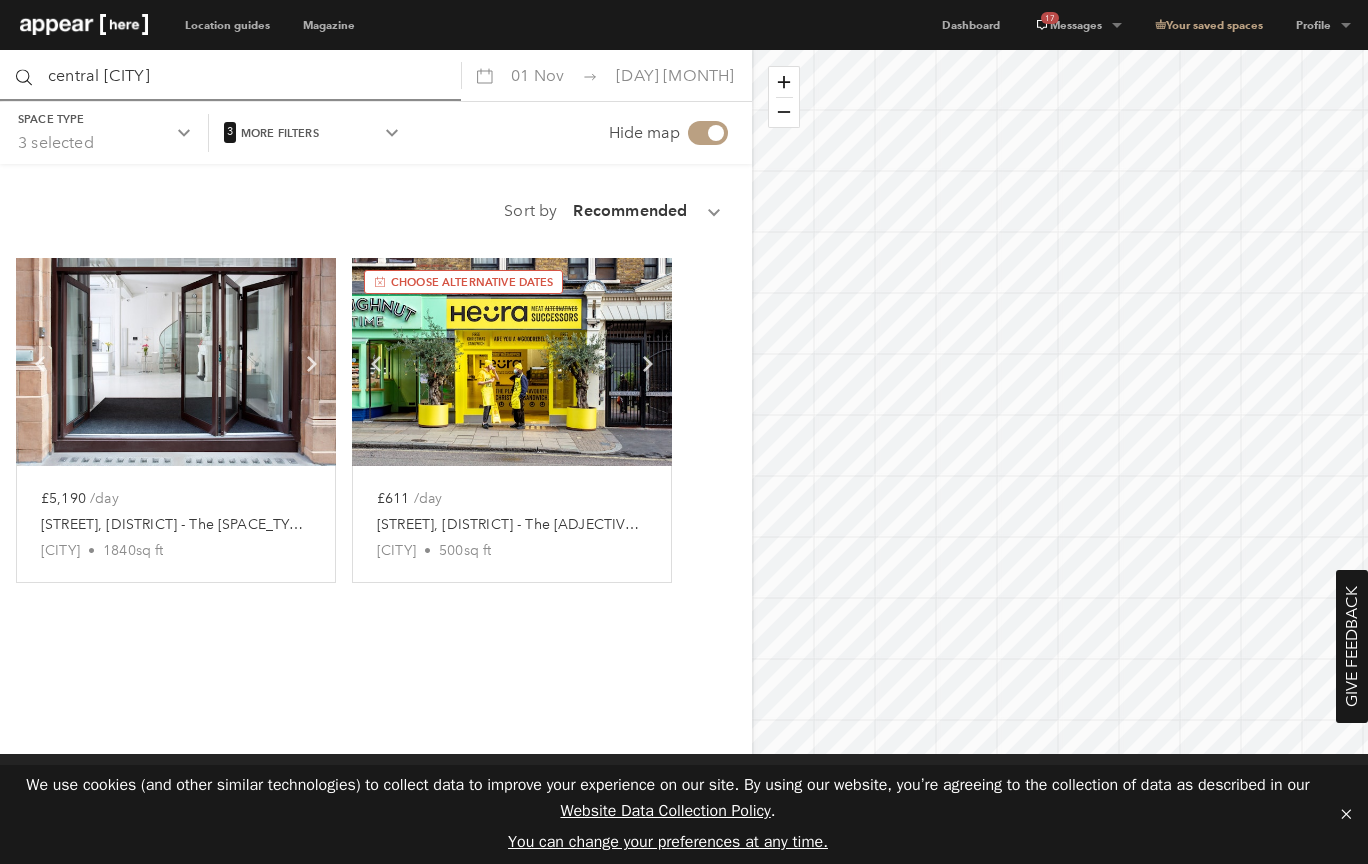 type on "central [CITY]" 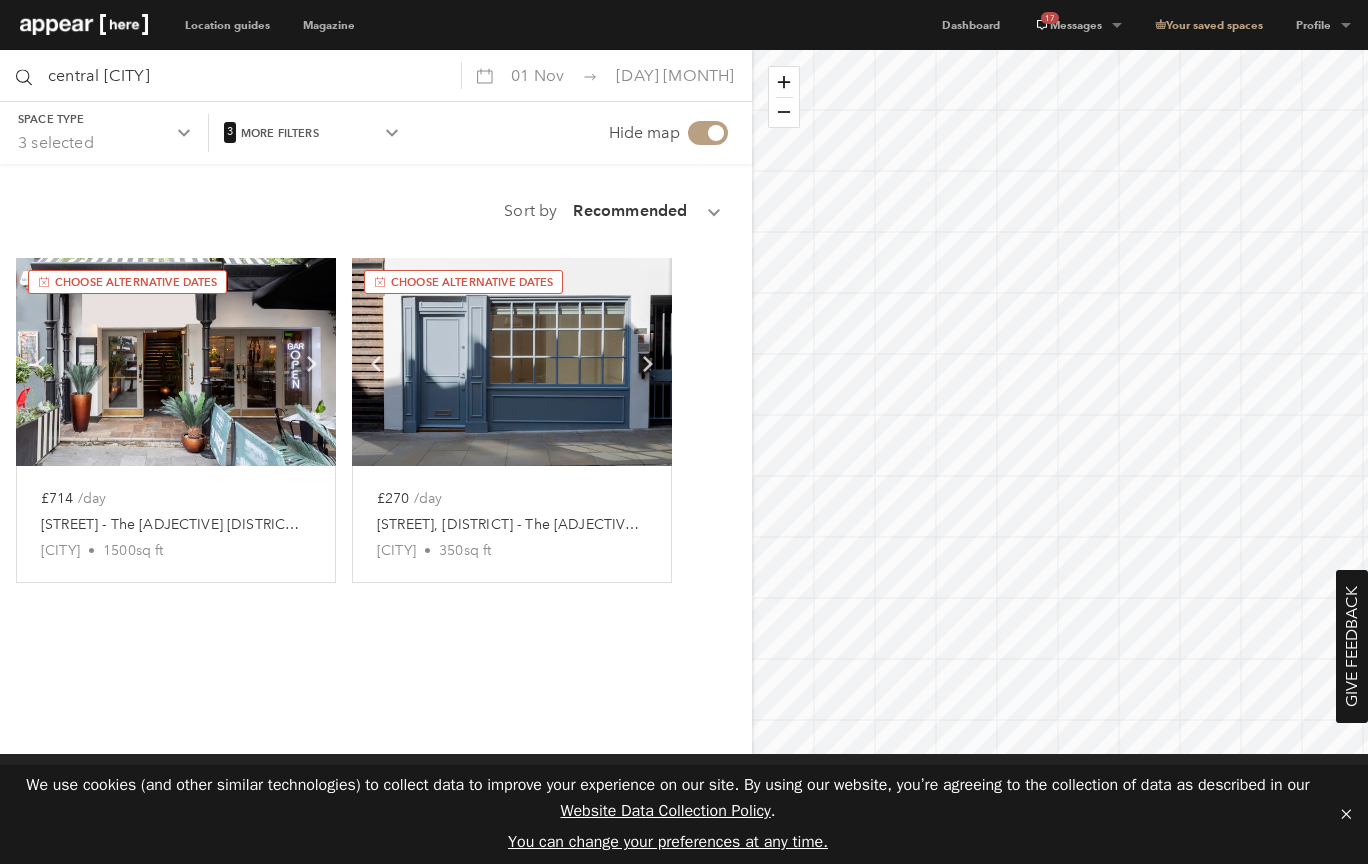 click on "Space type 3 selected Chevron-up" at bounding box center (104, 133) 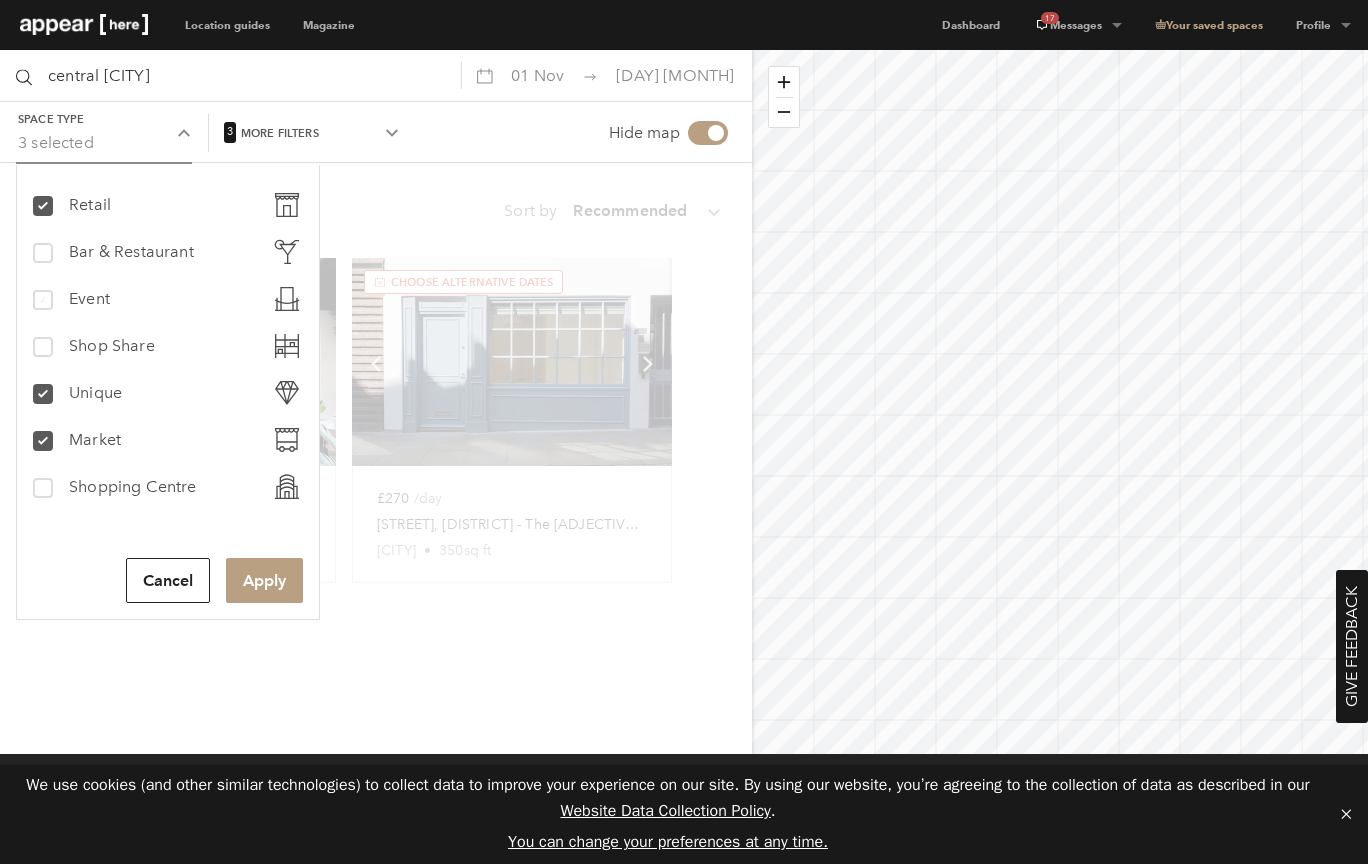 click at bounding box center (206, 299) 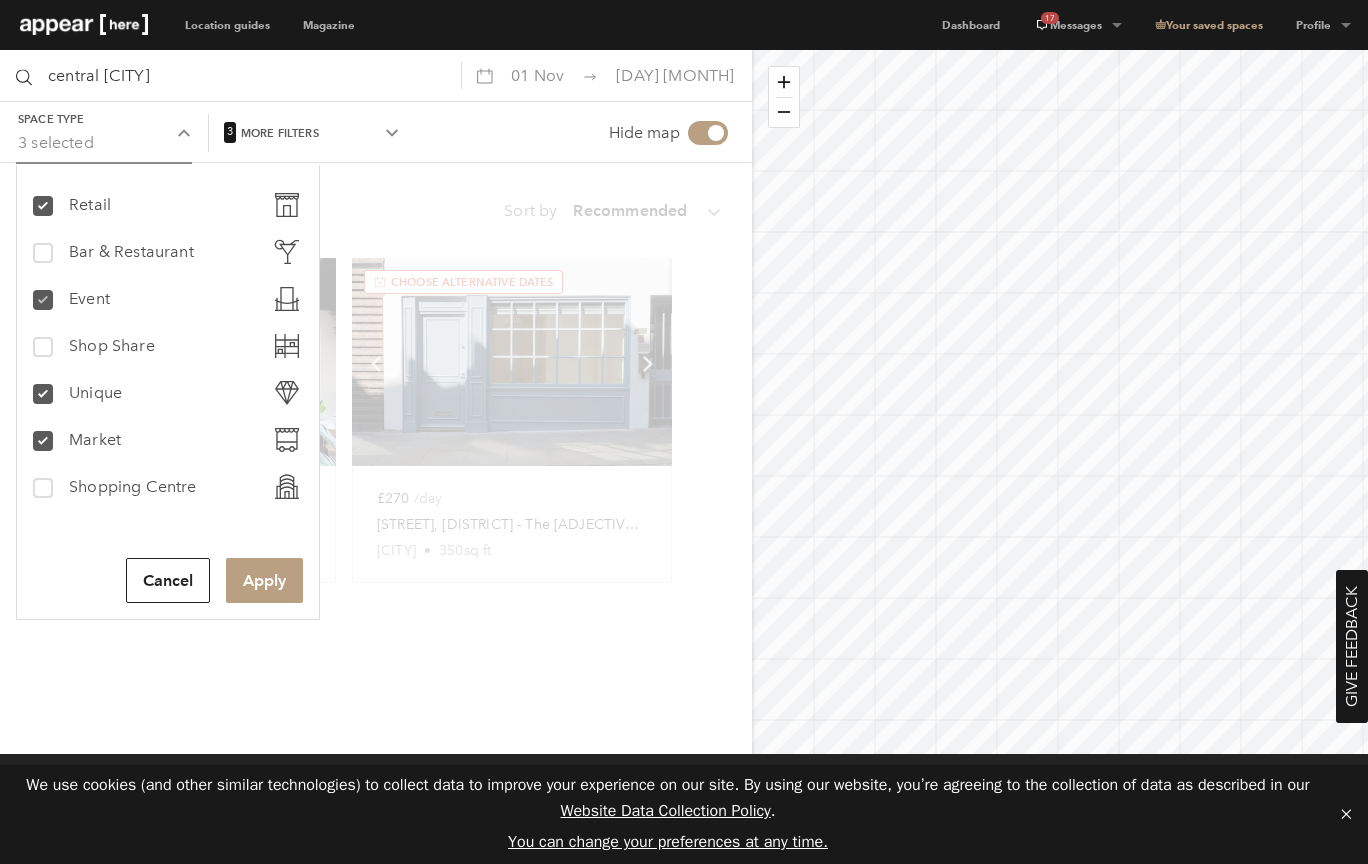 checkbox on "true" 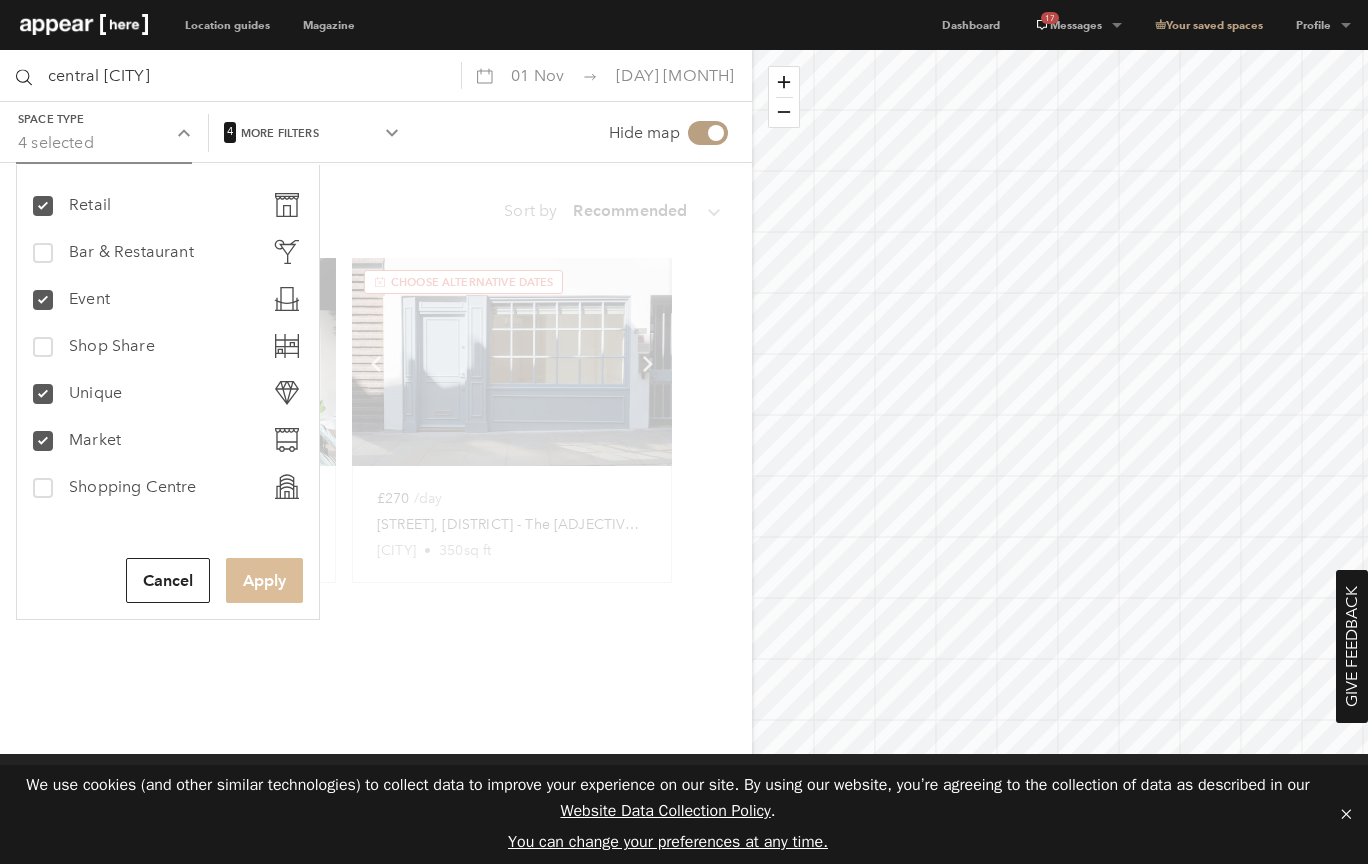 click on "Apply" at bounding box center (264, 580) 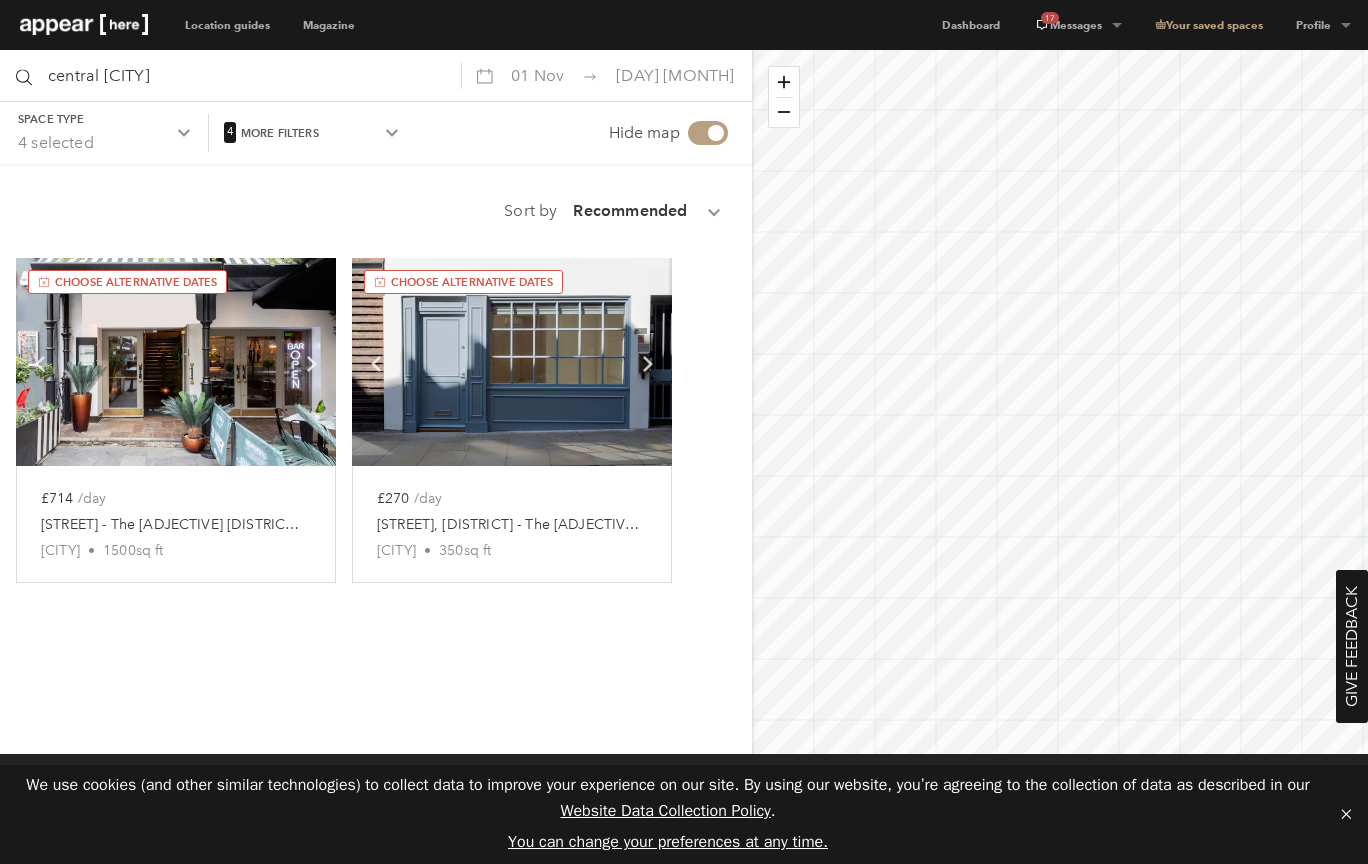 scroll, scrollTop: 0, scrollLeft: 0, axis: both 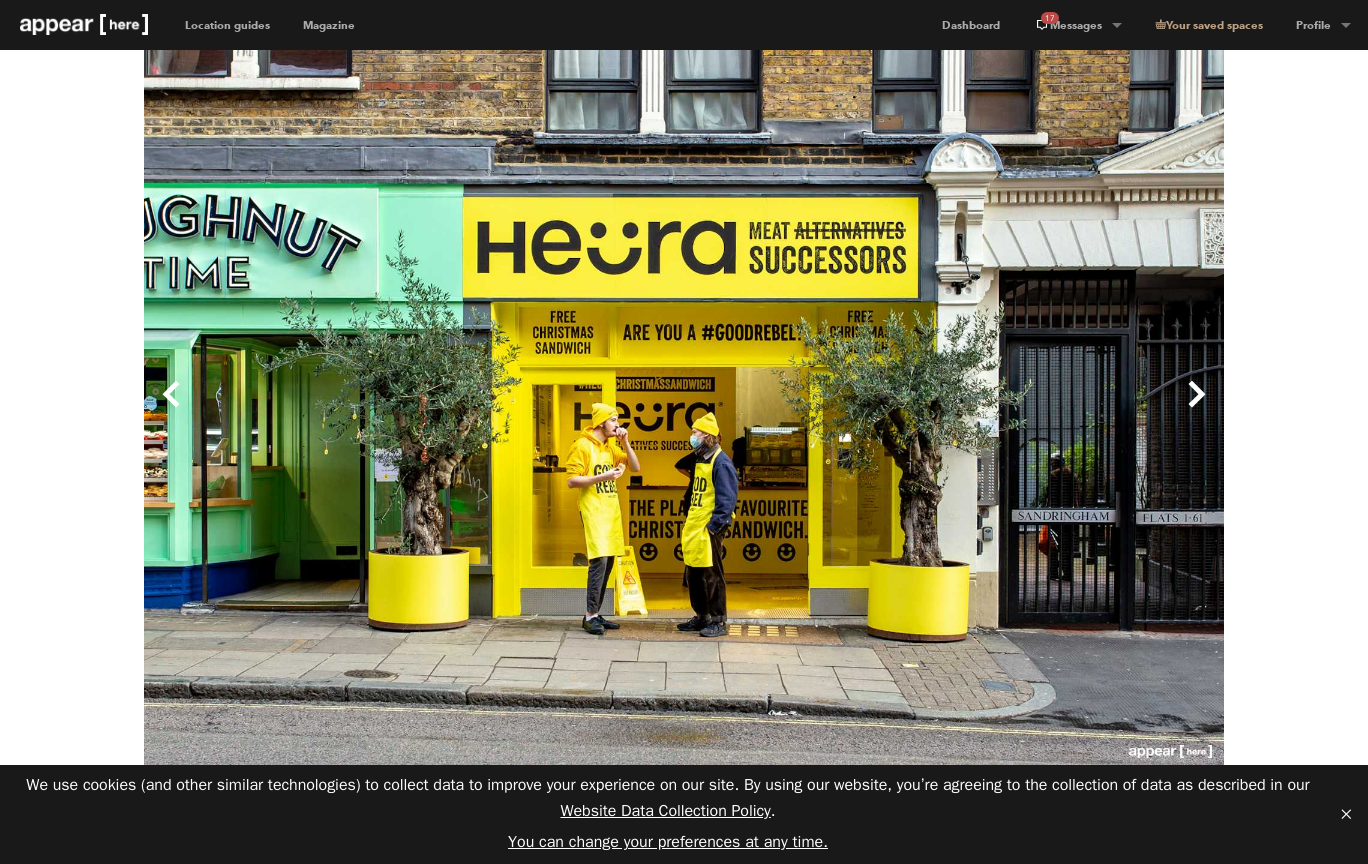 click on "Next" at bounding box center [954, 410] 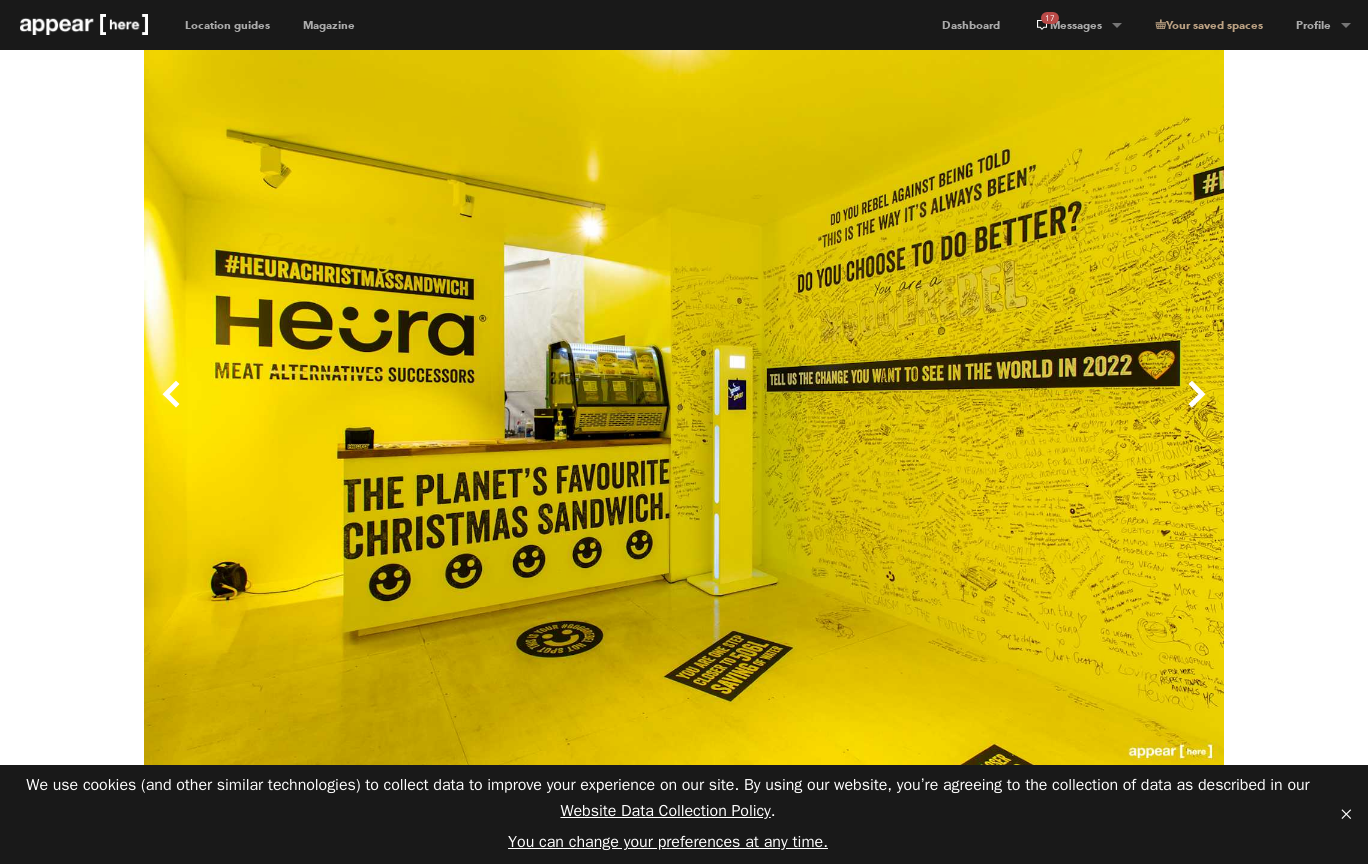 click on "Next" at bounding box center [954, 410] 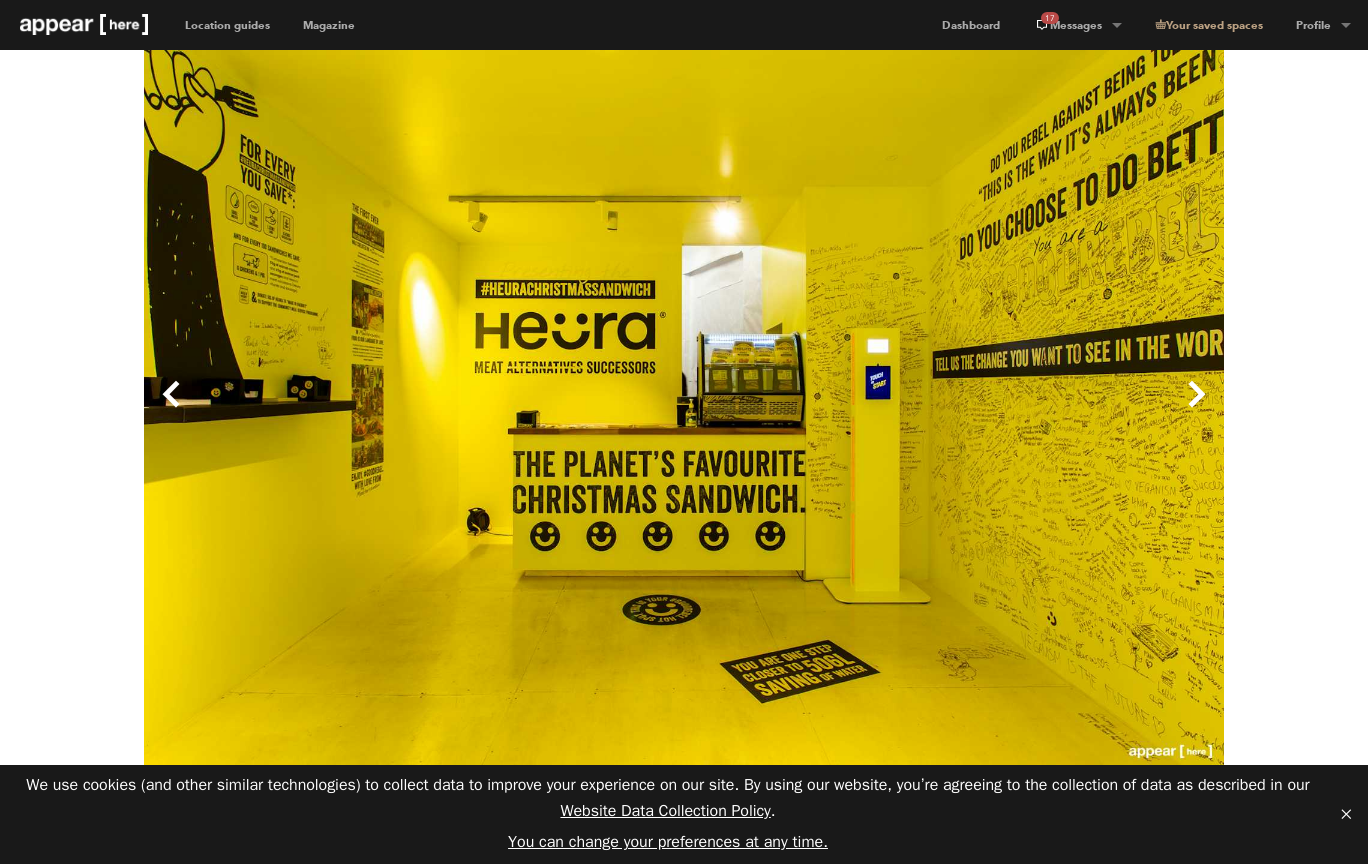 click on "Next" at bounding box center (954, 410) 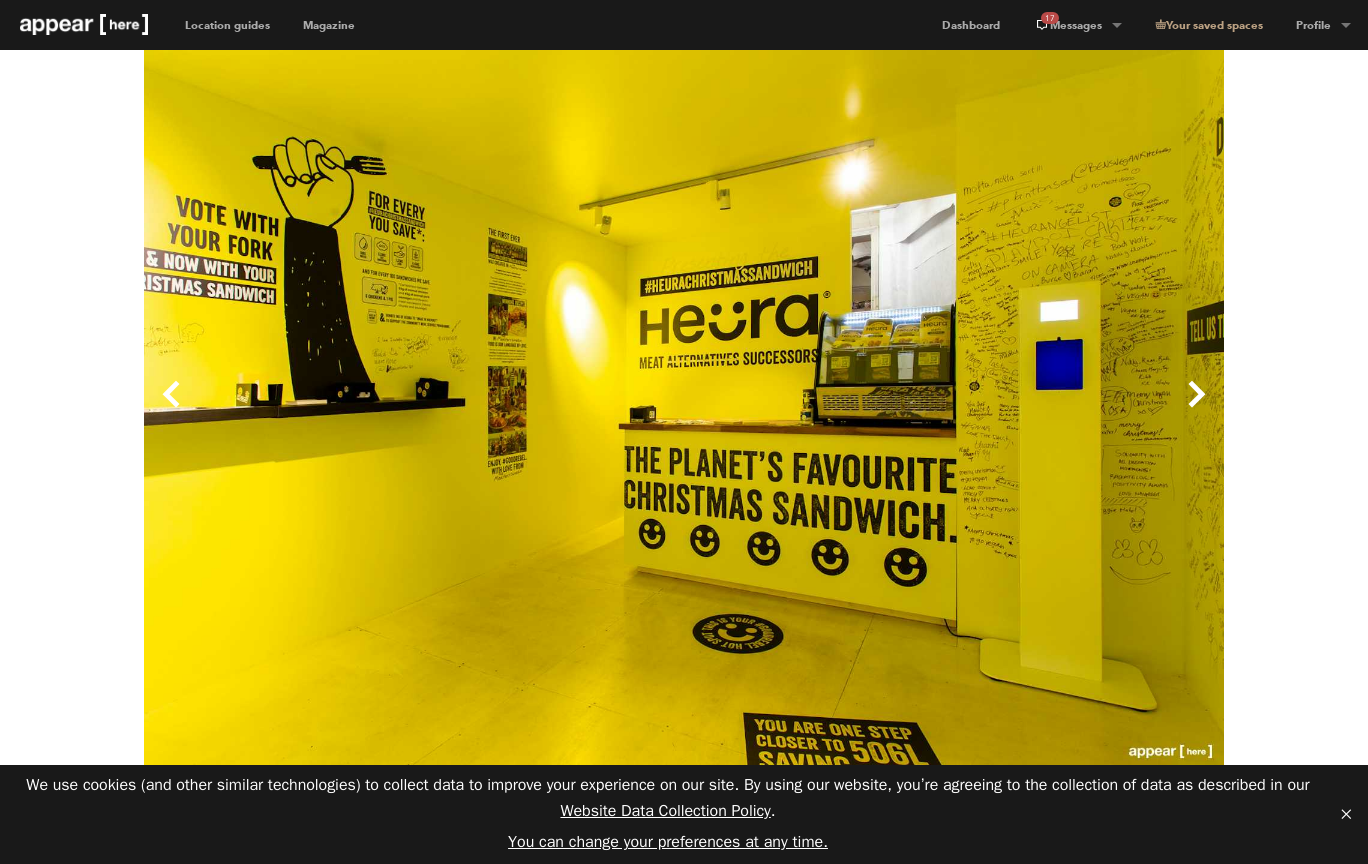 click on "Next" at bounding box center [954, 410] 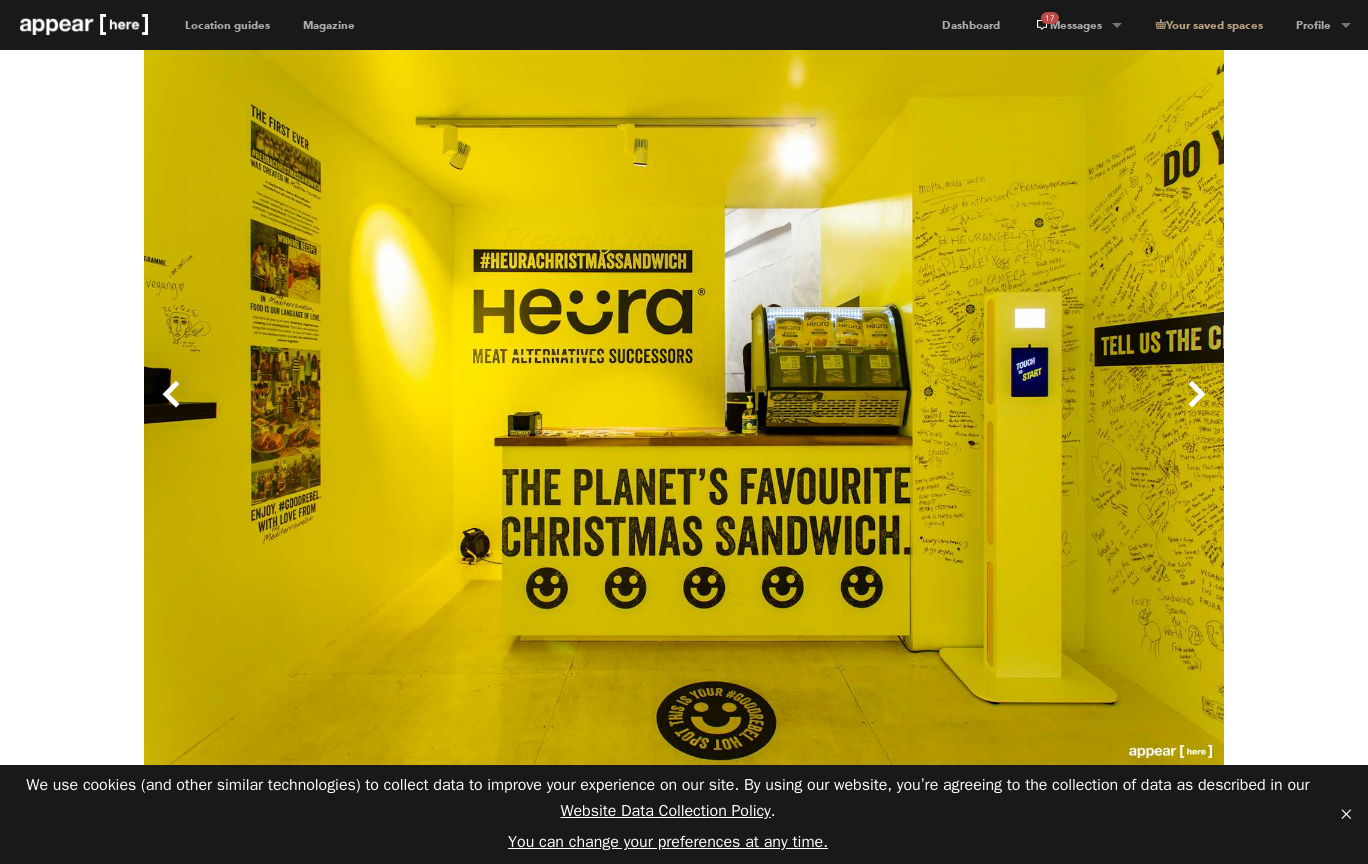 click on "Next" at bounding box center (954, 410) 